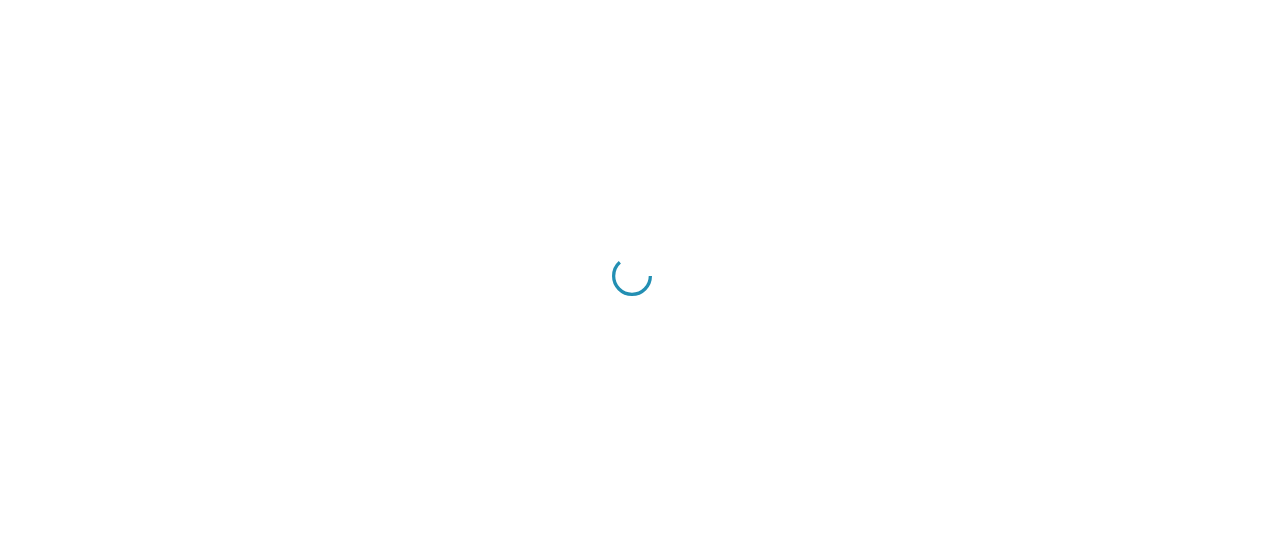 scroll, scrollTop: 0, scrollLeft: 0, axis: both 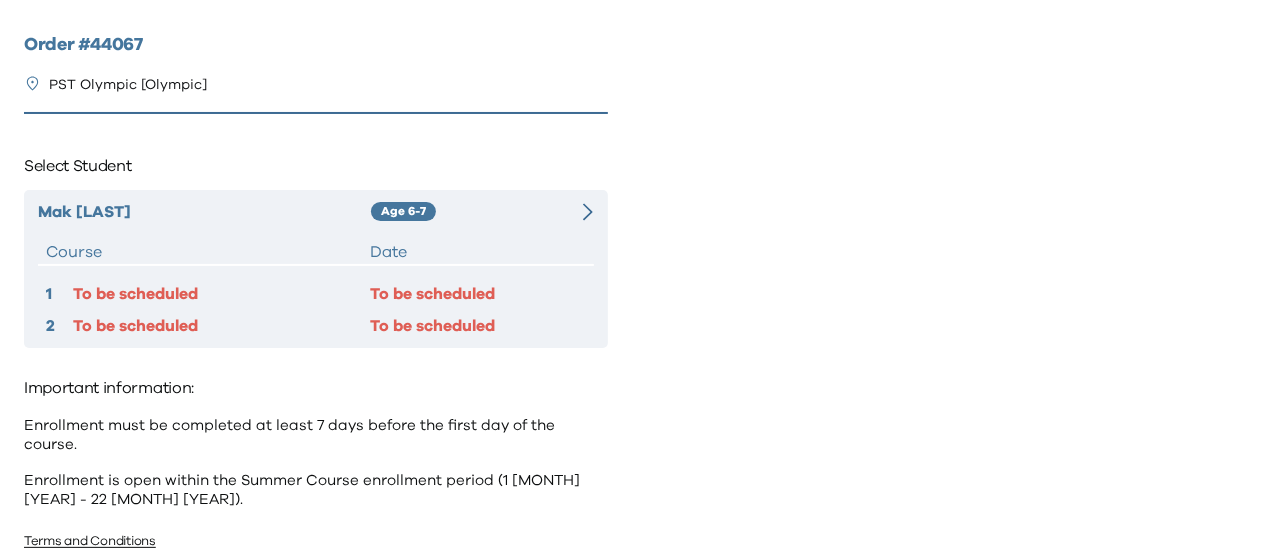click on "Course" at bounding box center [208, 252] 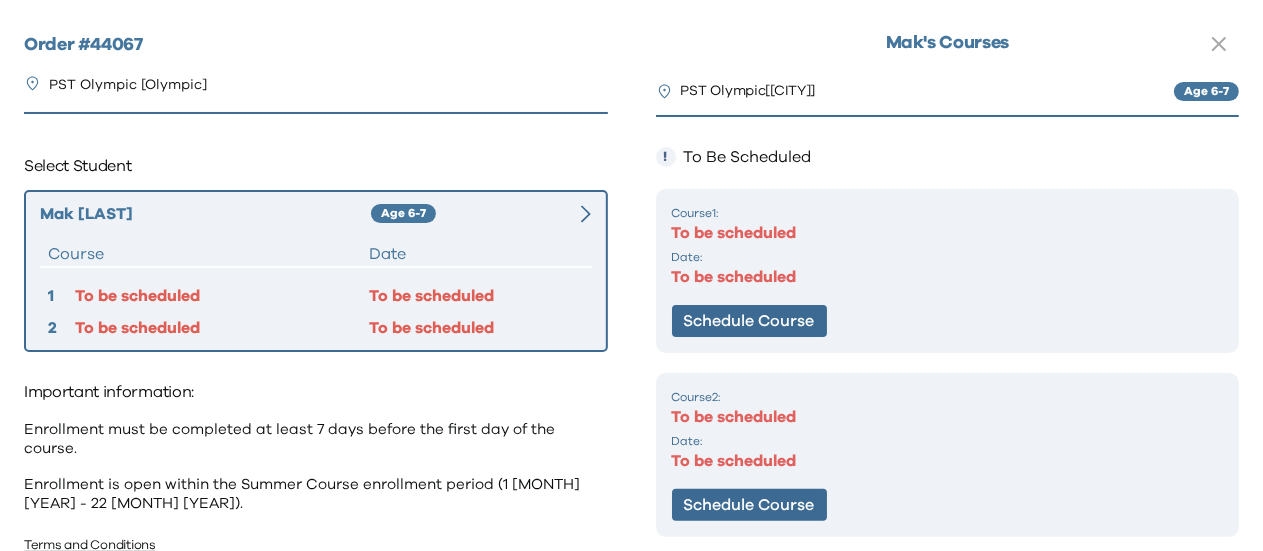 click on "Course  1 : To be scheduled Date: To be scheduled Schedule Course" at bounding box center [948, 271] 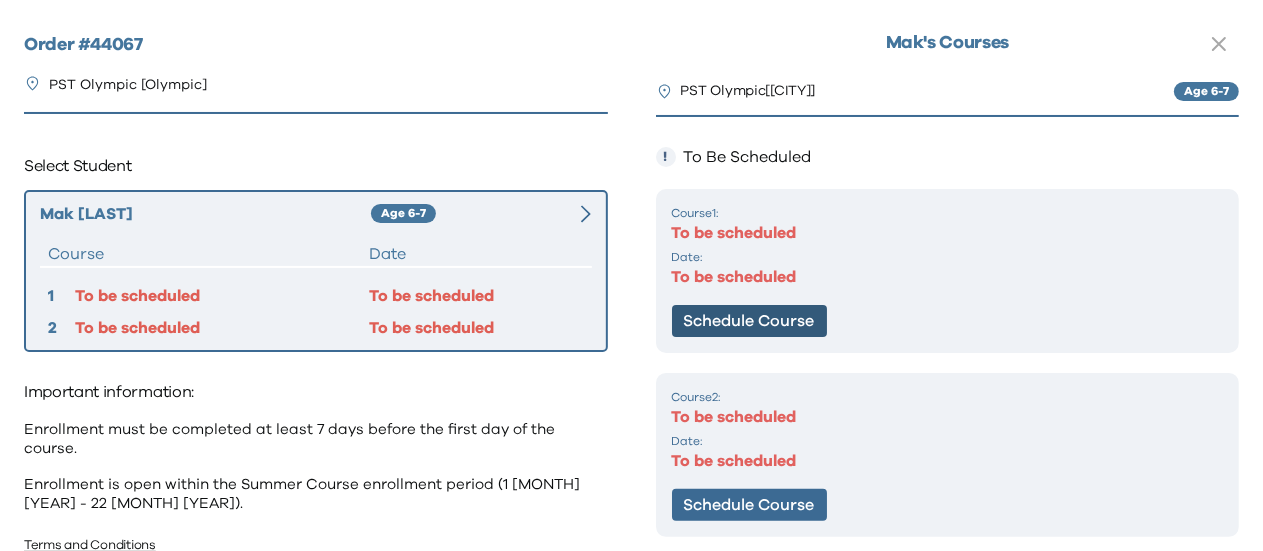 click on "Schedule Course" at bounding box center [749, 321] 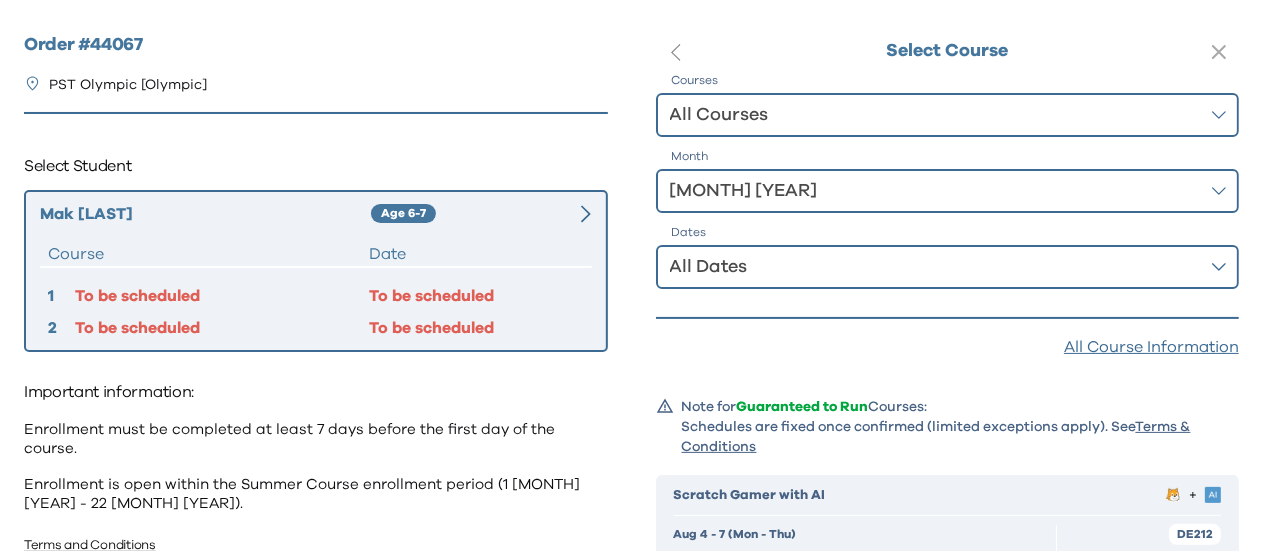 drag, startPoint x: 898, startPoint y: 66, endPoint x: 898, endPoint y: 77, distance: 11 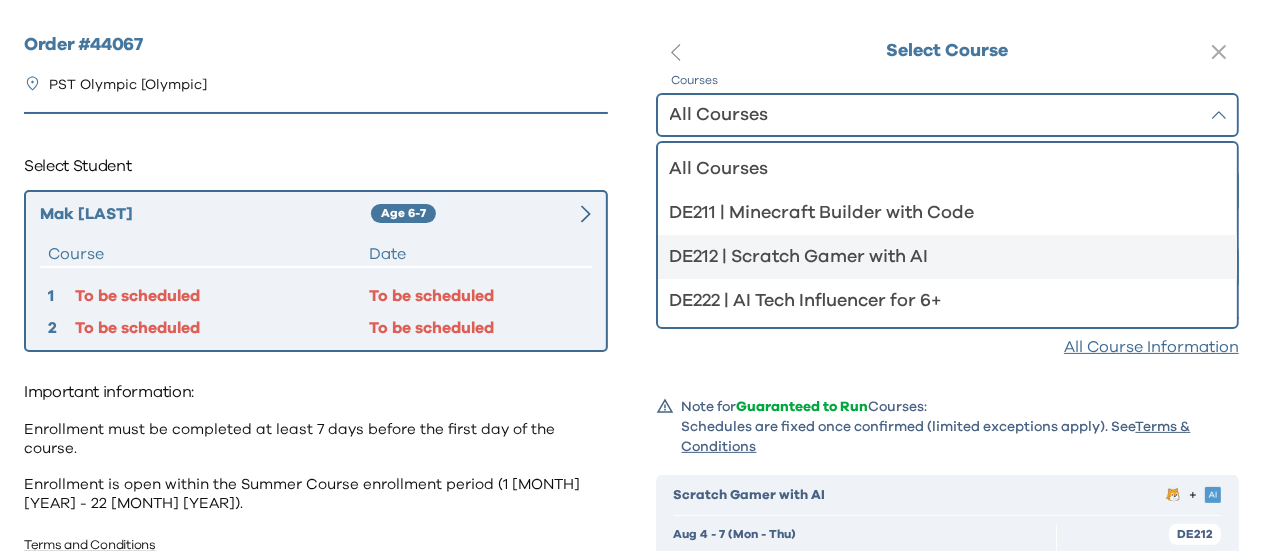 click on "DE212 | Scratch Gamer with AI" at bounding box center [948, 257] 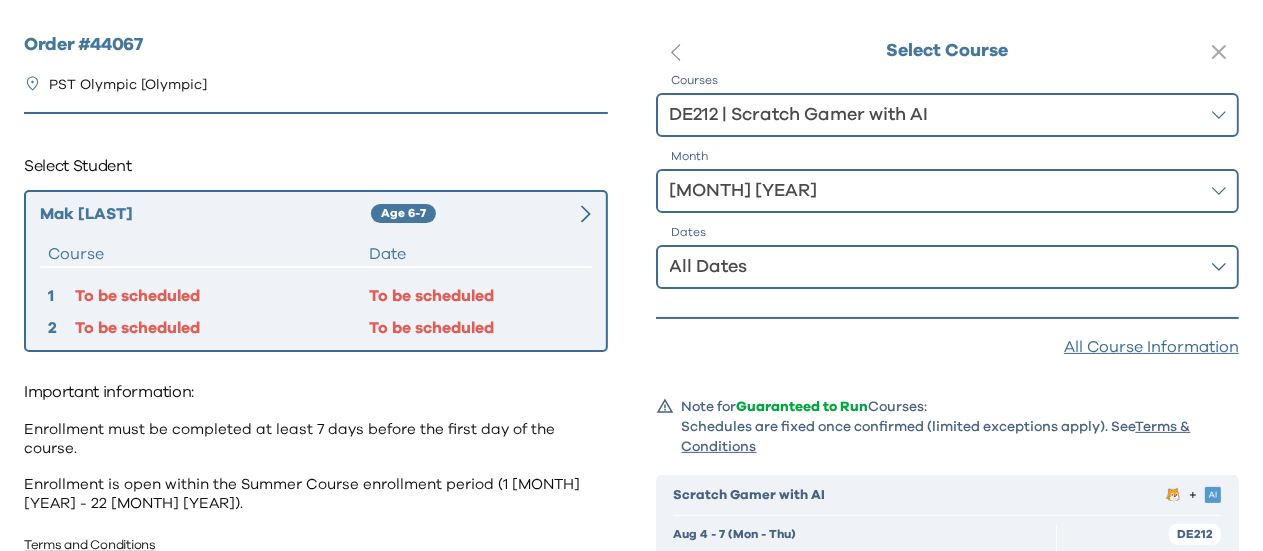 click on "[MONTH] [YEAR]" at bounding box center [934, 191] 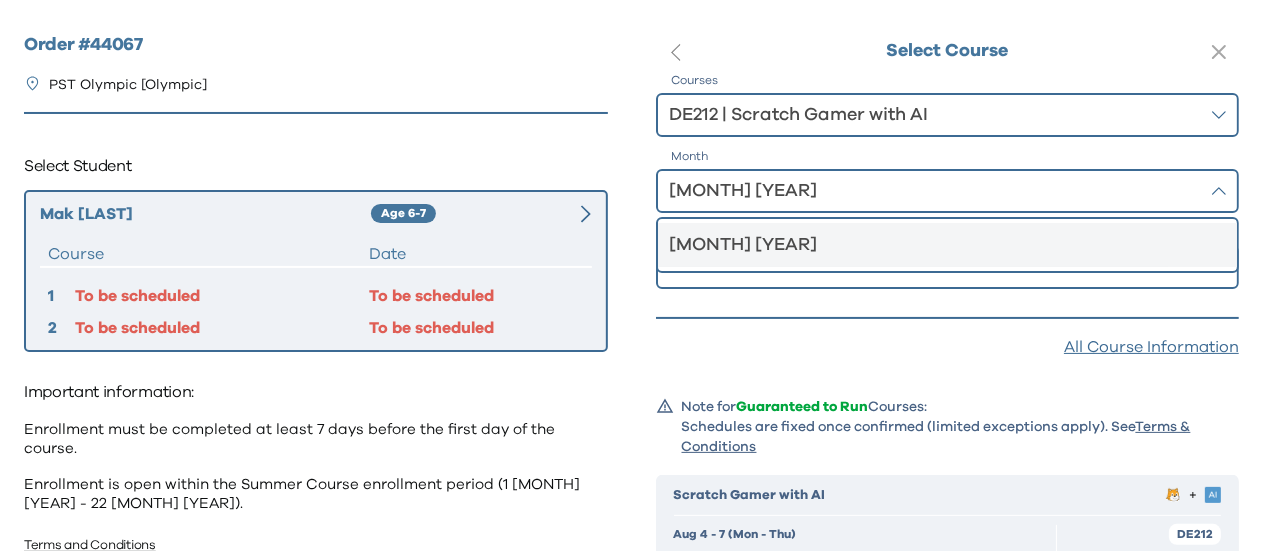 click on "[MONTH] [YEAR]" at bounding box center (936, 245) 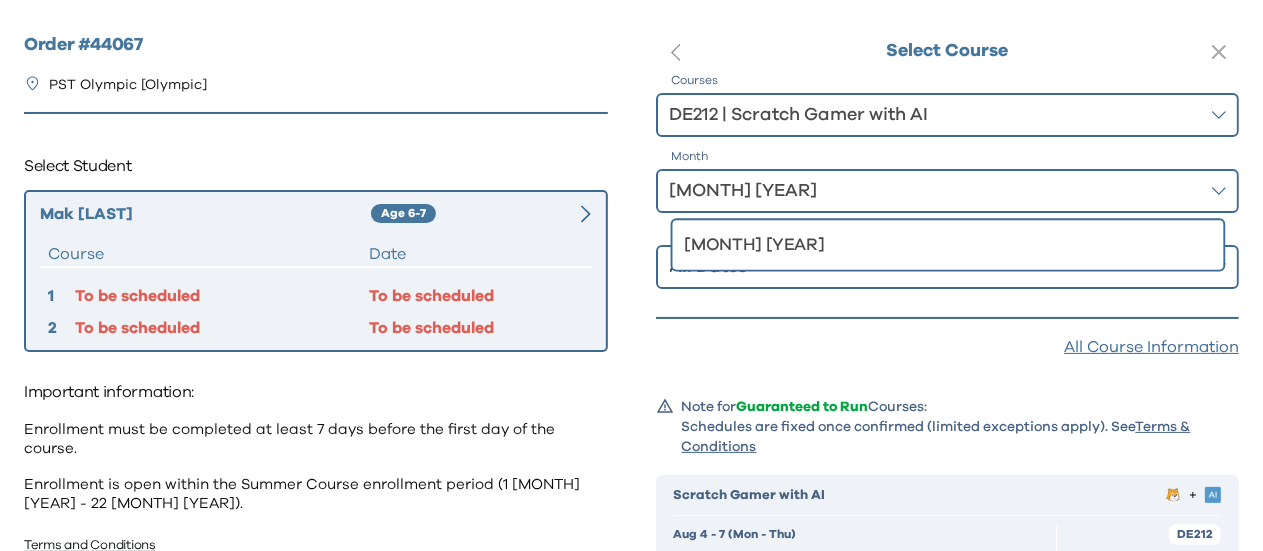 click on "All Dates" at bounding box center [934, 267] 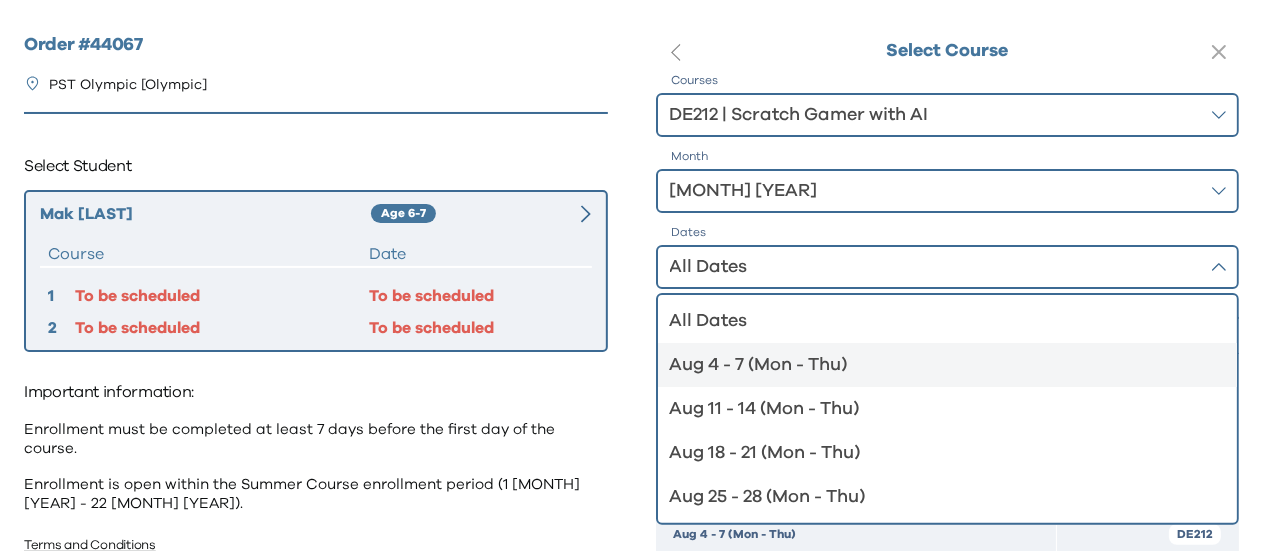 click on "Aug 4 - 7 (Mon - Thu)" at bounding box center [936, 365] 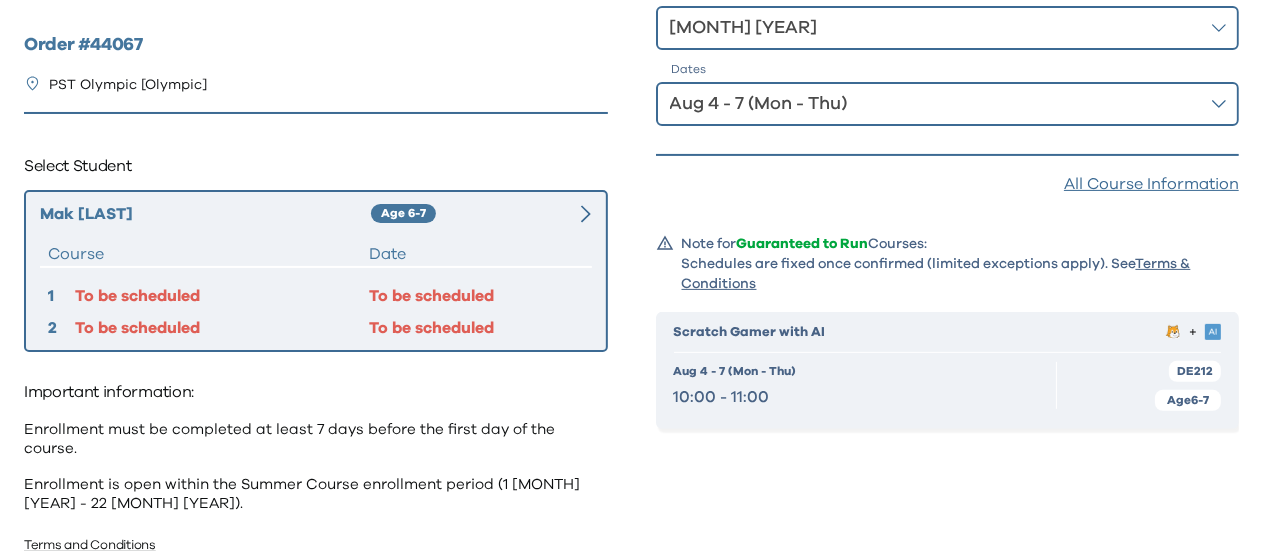 scroll, scrollTop: 267, scrollLeft: 0, axis: vertical 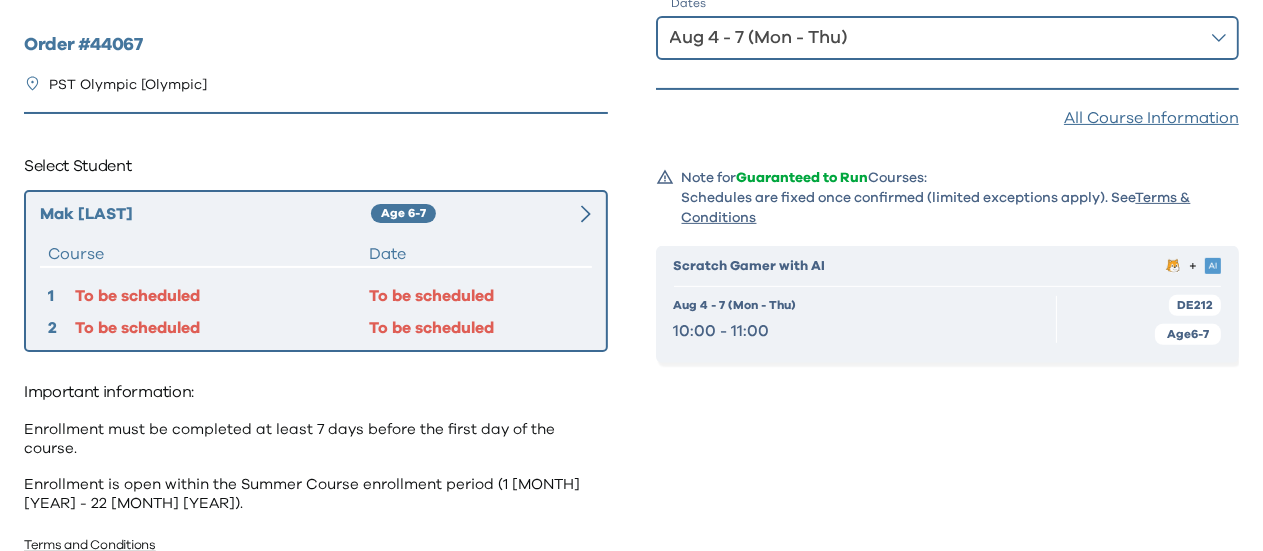 click on "[MONTH] 4 - 7 (Mon - Thu) 10:00 - 11:00" at bounding box center [865, 319] 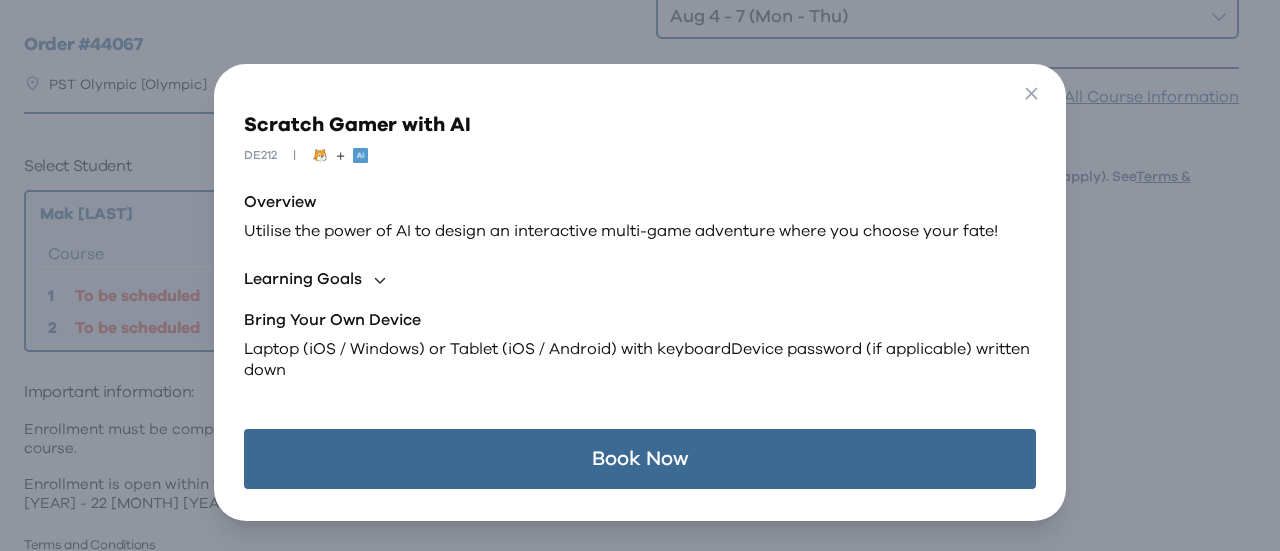 click on "Book Now" at bounding box center [639, 459] 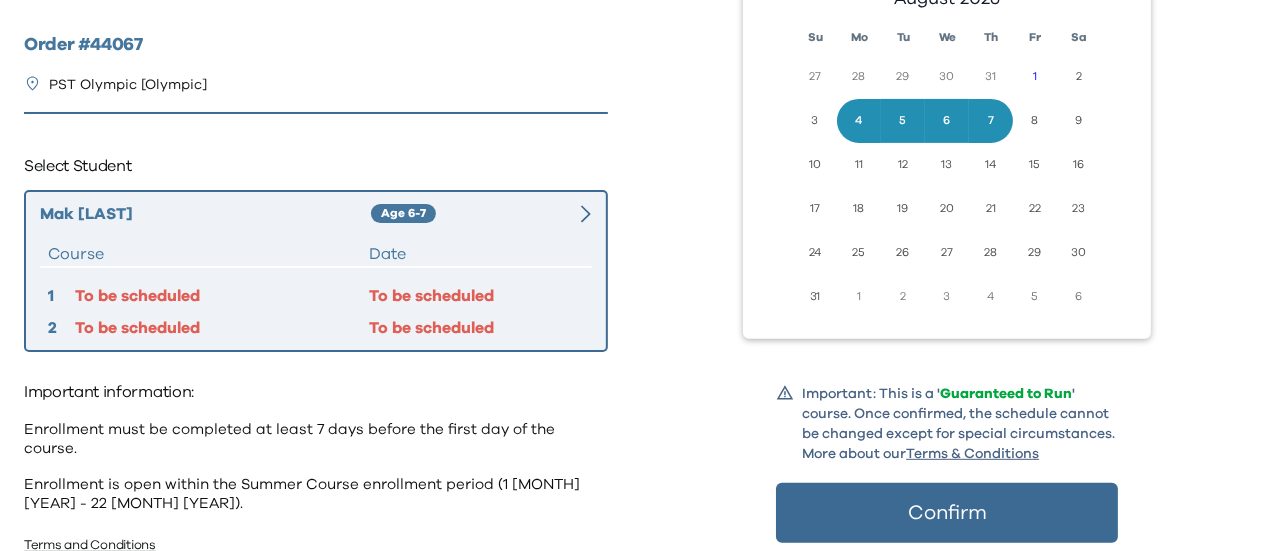 click on "[FIRST] [LAST] Age [AGE] Course Date 1 To be scheduled To be scheduled 2 To be scheduled To be scheduled" at bounding box center (316, 271) 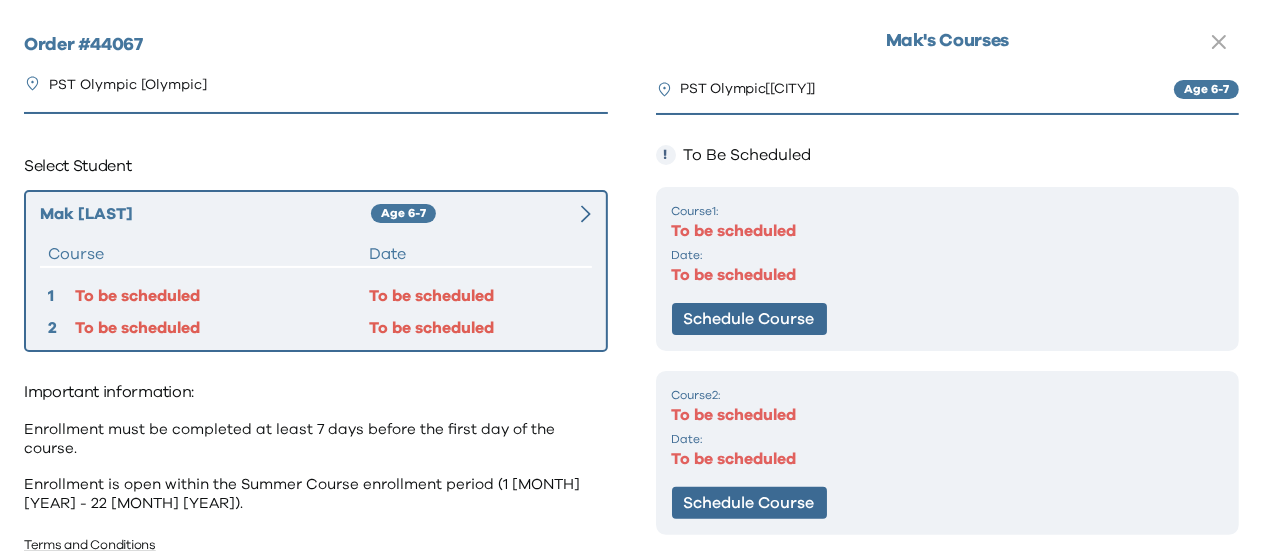 scroll, scrollTop: 2, scrollLeft: 0, axis: vertical 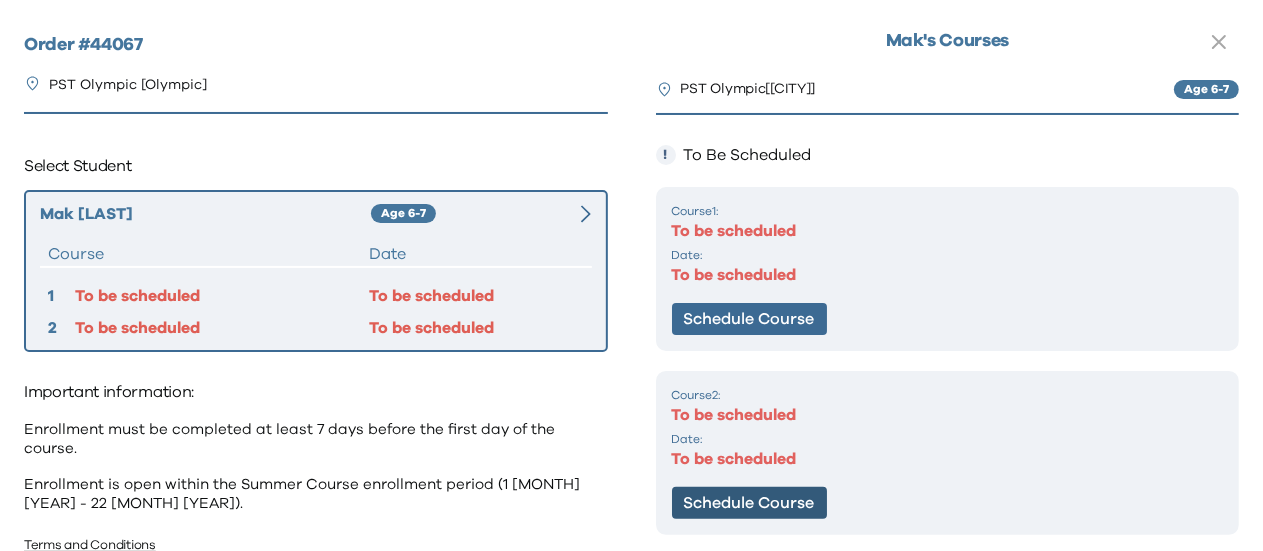 click on "Schedule Course" at bounding box center (749, 503) 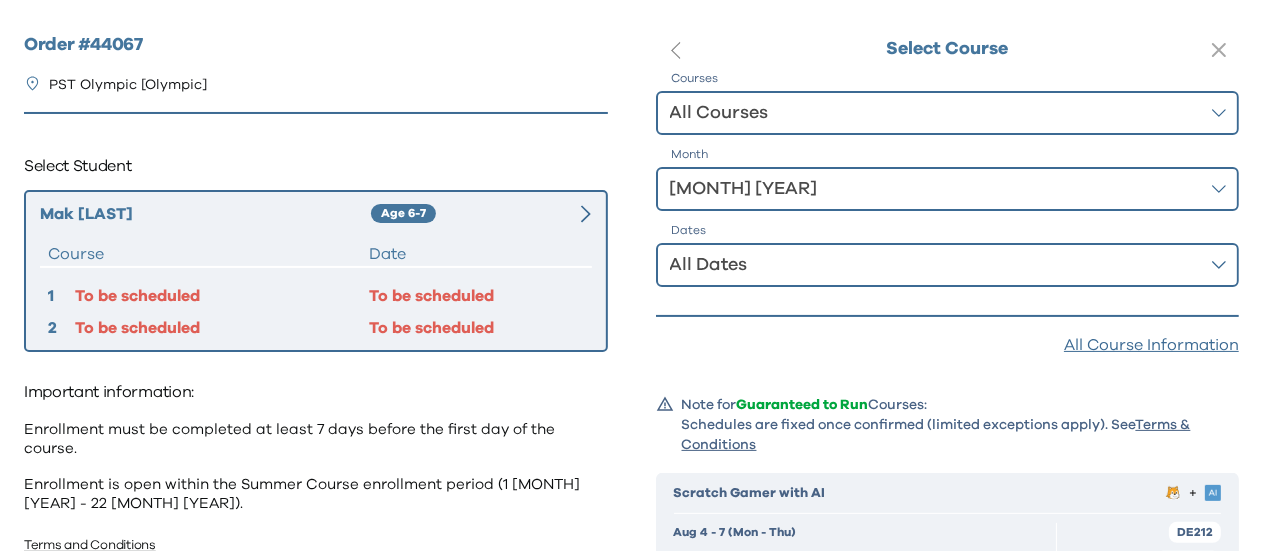 click on "[MONTH] [YEAR]" at bounding box center [934, 189] 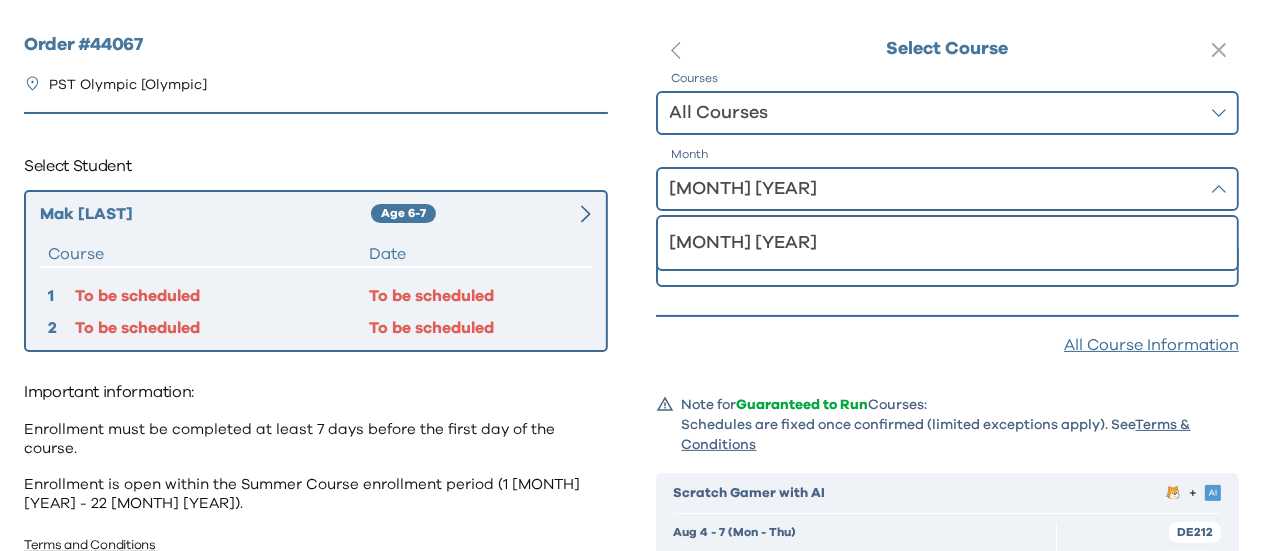 click on "[MONTH] [YEAR]" at bounding box center [934, 189] 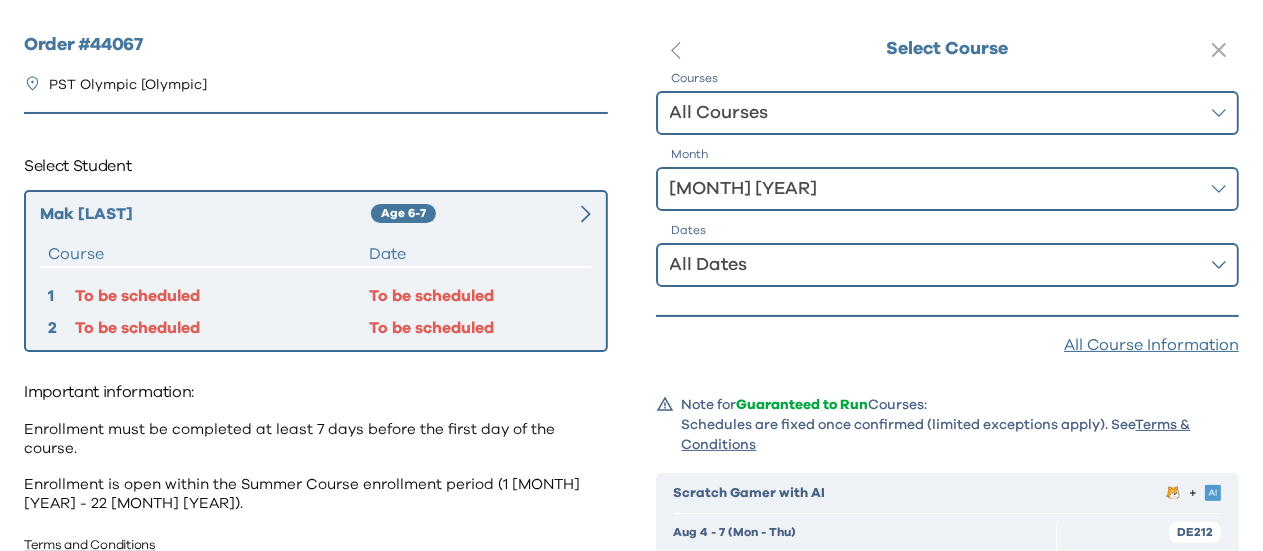 click on "Courses All Courses Month [MONTH] [YEAR] Dates All Dates" at bounding box center (948, 192) 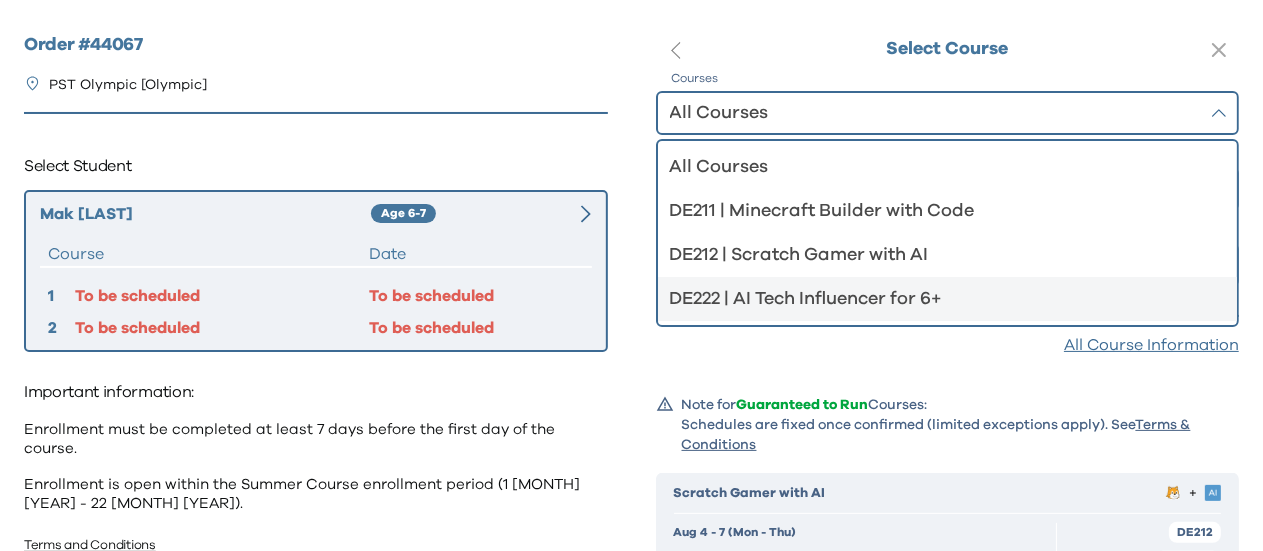 click on "DE222 | AI Tech Influencer for 6+" at bounding box center (936, 299) 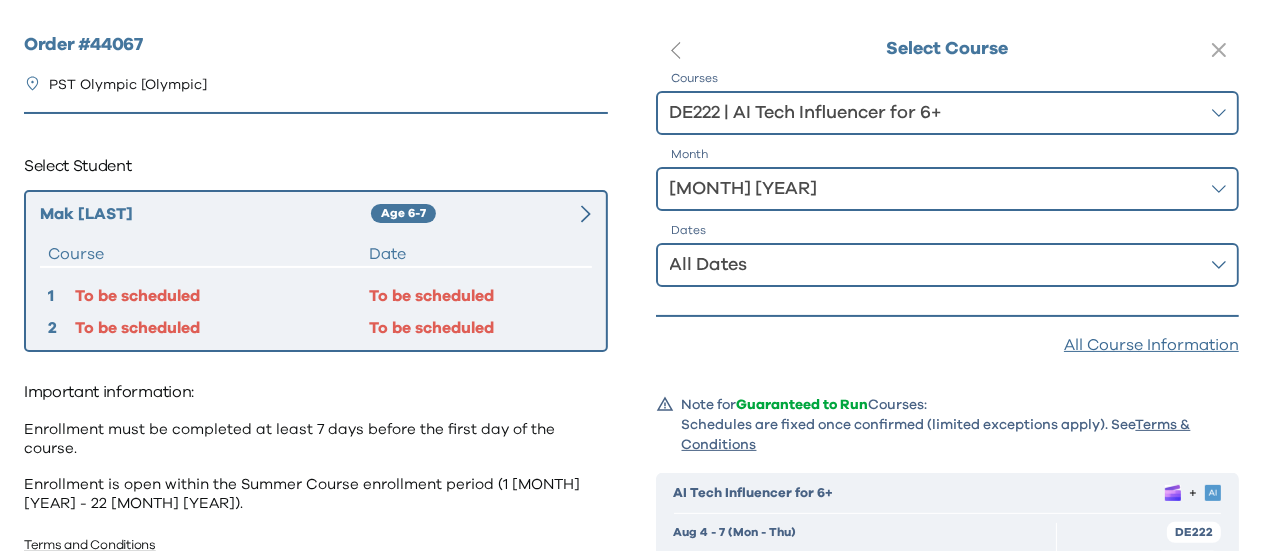 click on "All Dates" at bounding box center [934, 265] 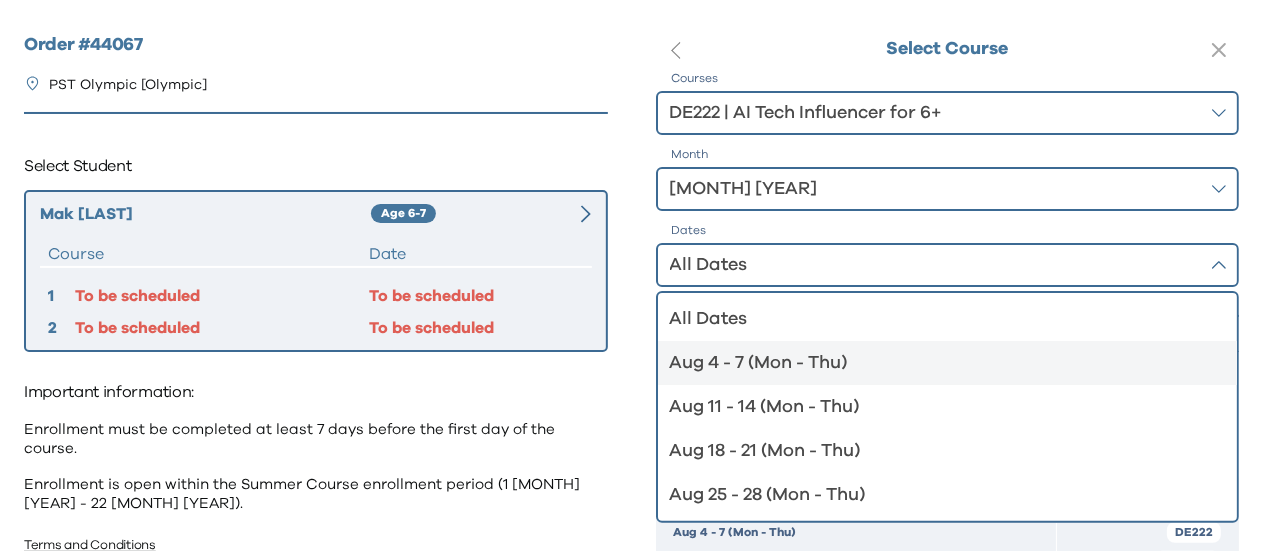 click on "Aug 4 - 7 (Mon - Thu)" at bounding box center [936, 363] 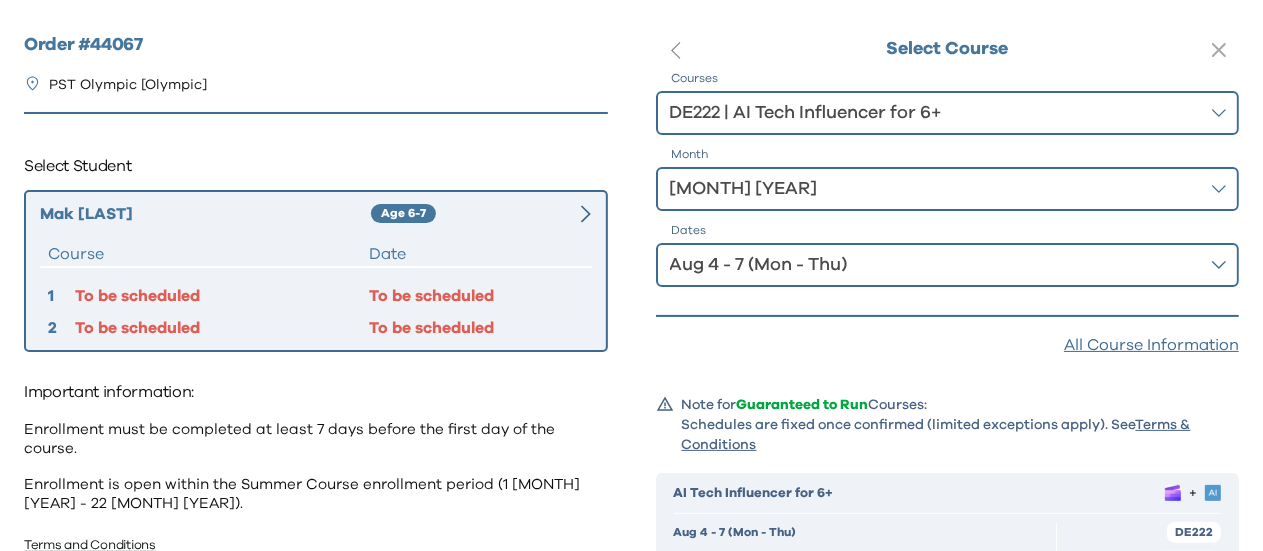 scroll, scrollTop: 202, scrollLeft: 0, axis: vertical 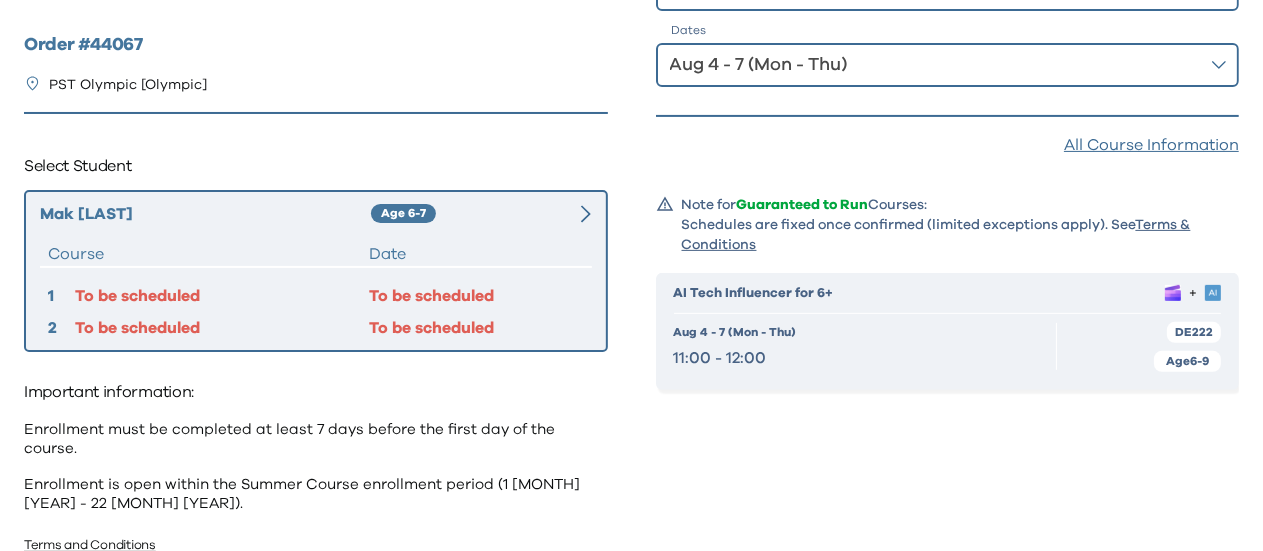 click on "Aug 4 - 7 (Mon - Thu)" at bounding box center [735, 332] 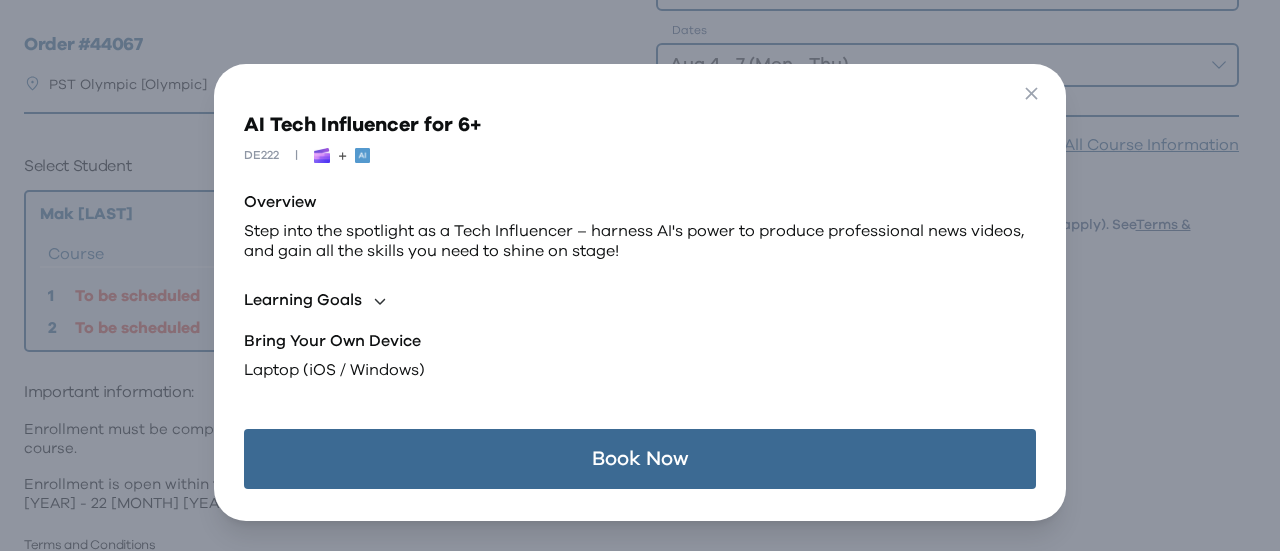click on "Book Now" at bounding box center (639, 459) 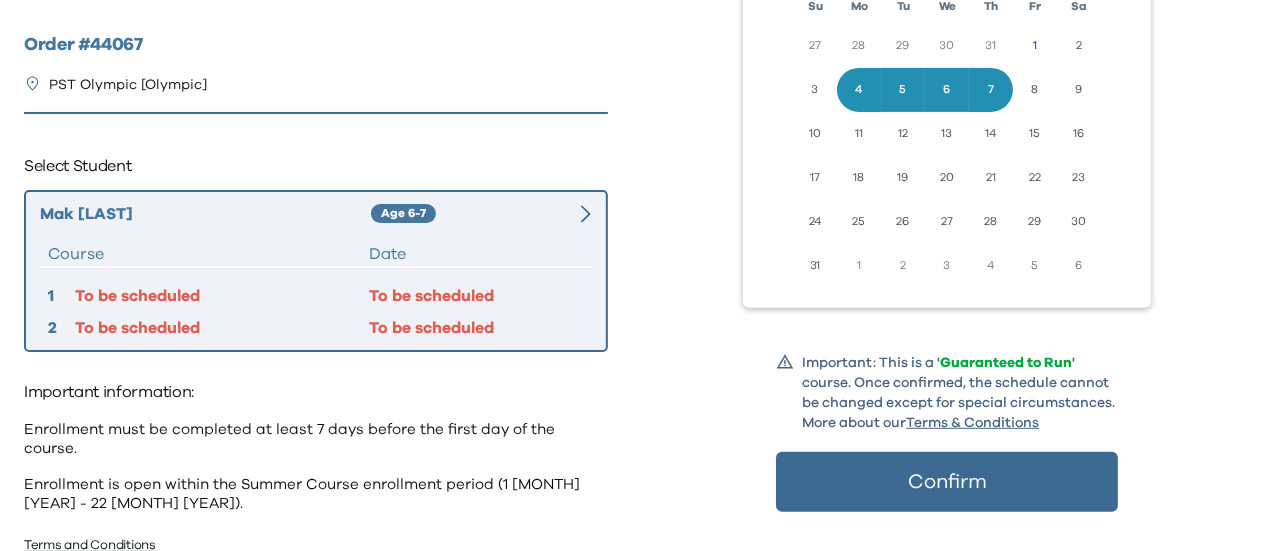 scroll, scrollTop: 340, scrollLeft: 0, axis: vertical 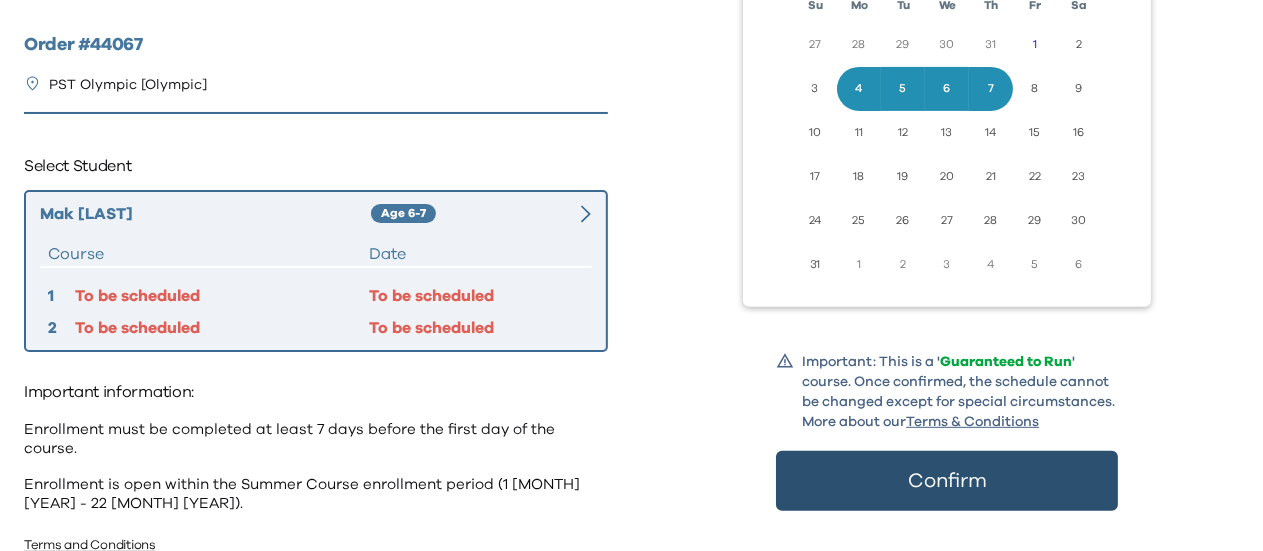 click on "Confirm" at bounding box center [947, 481] 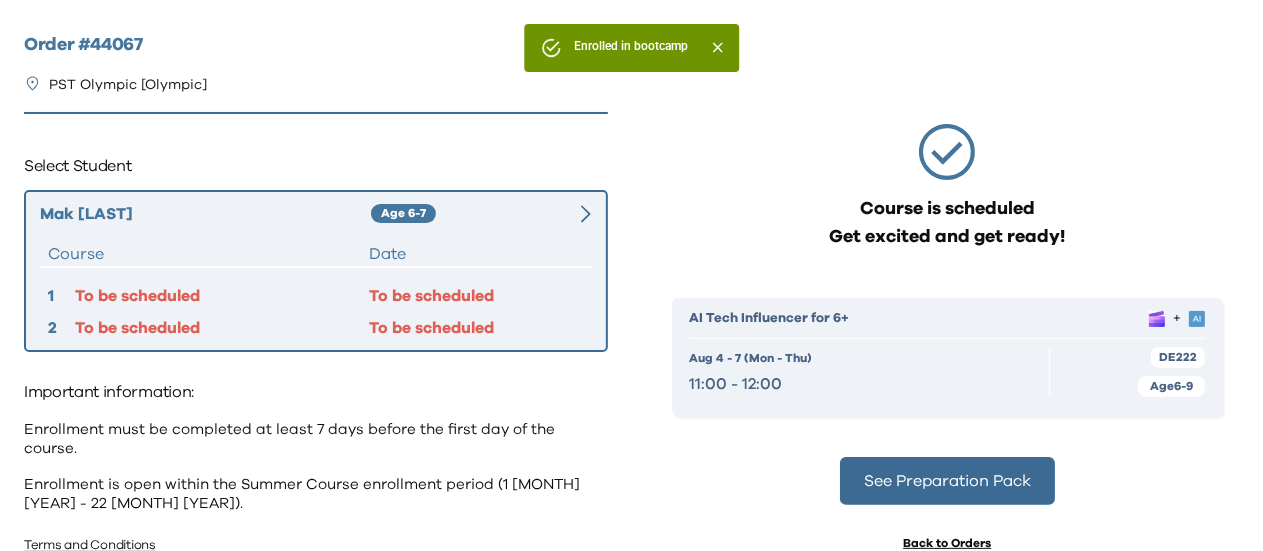 scroll, scrollTop: 4, scrollLeft: 0, axis: vertical 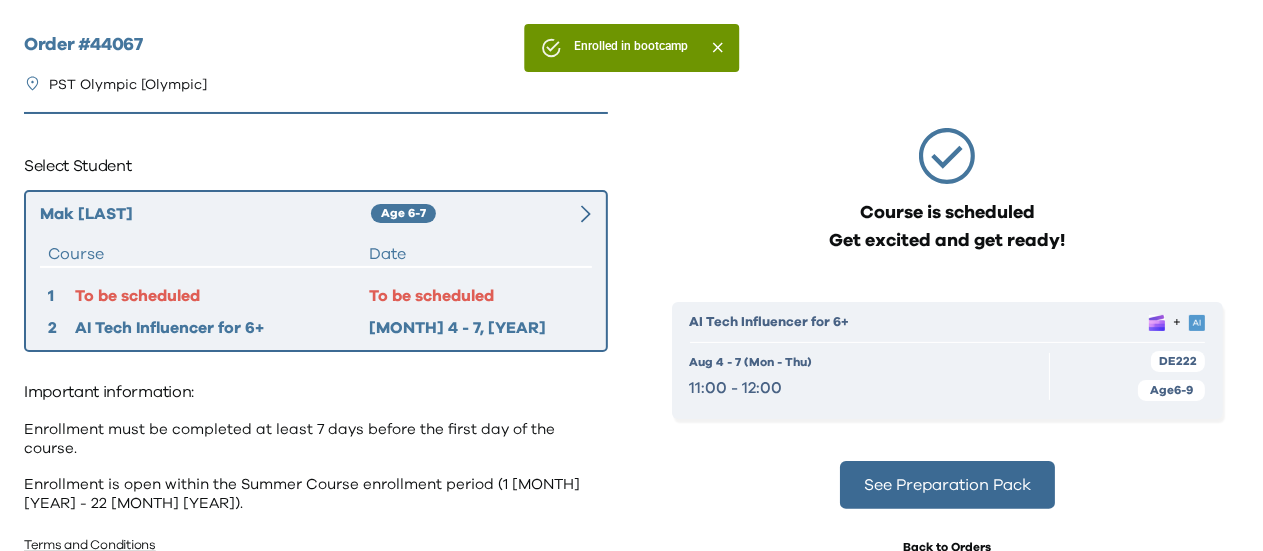 click on "Date" at bounding box center (476, 254) 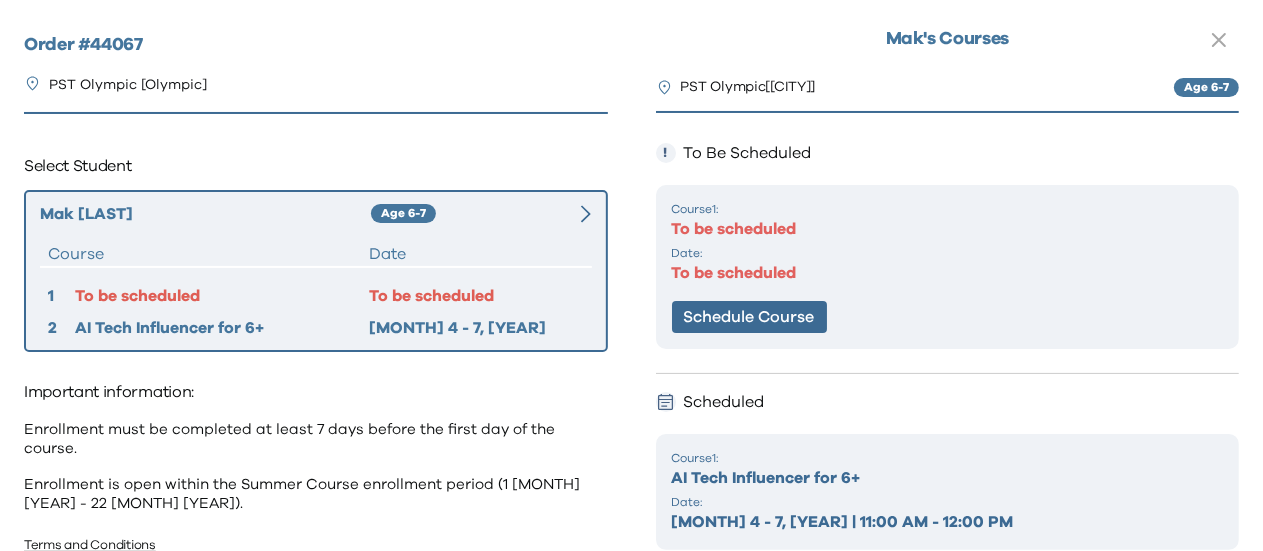 click on "Course  1 : To be scheduled Date: To be scheduled Schedule Course" at bounding box center [948, 267] 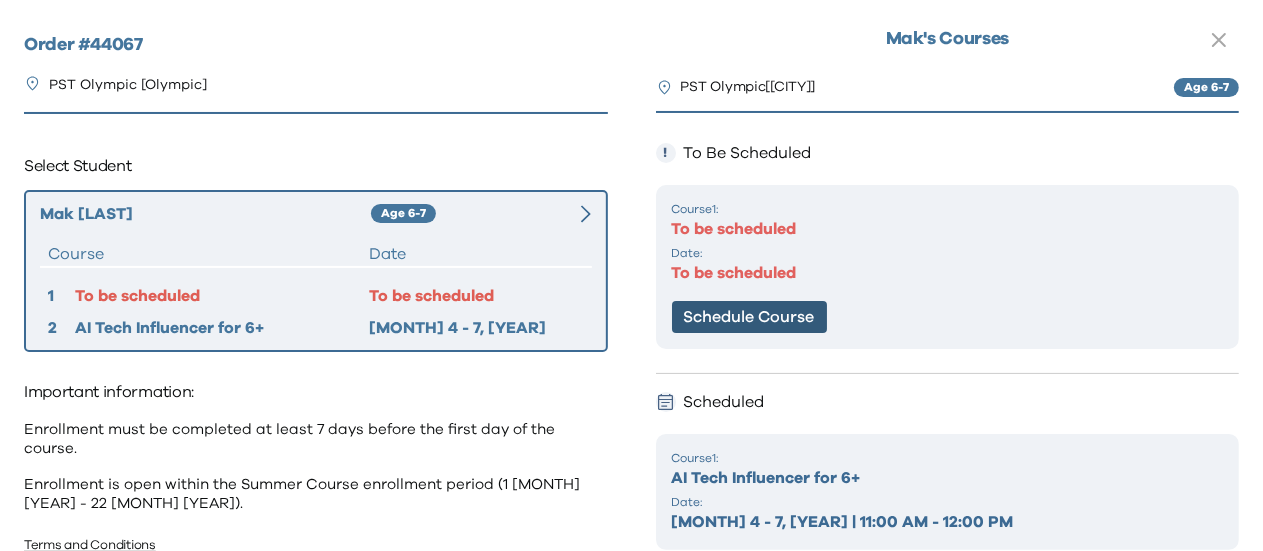 click on "Schedule Course" at bounding box center [749, 317] 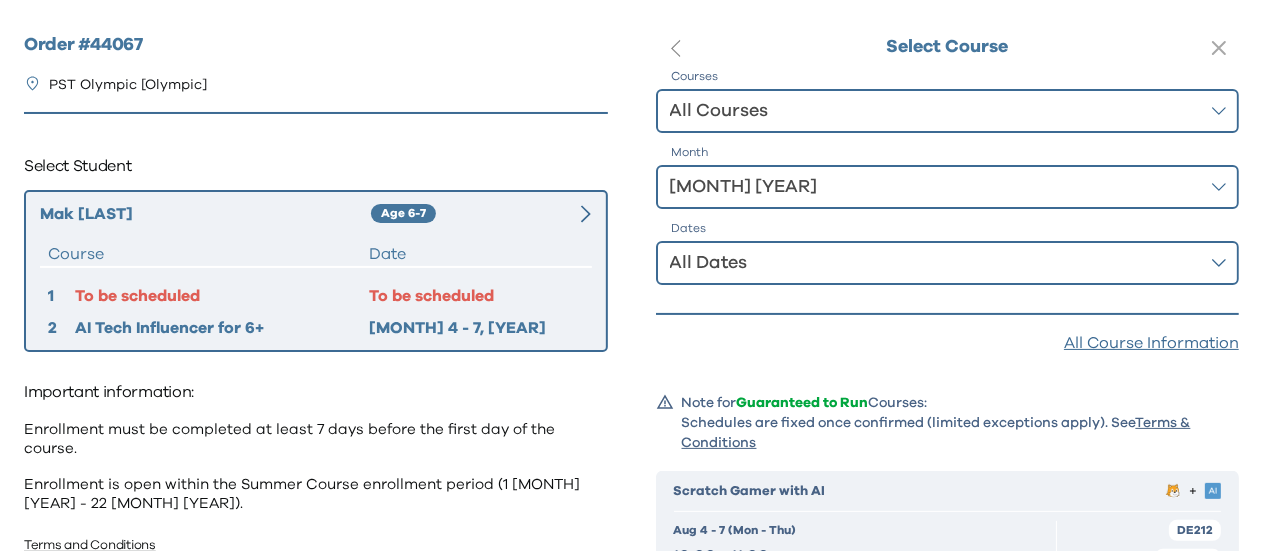 click on "All Courses" at bounding box center (934, 111) 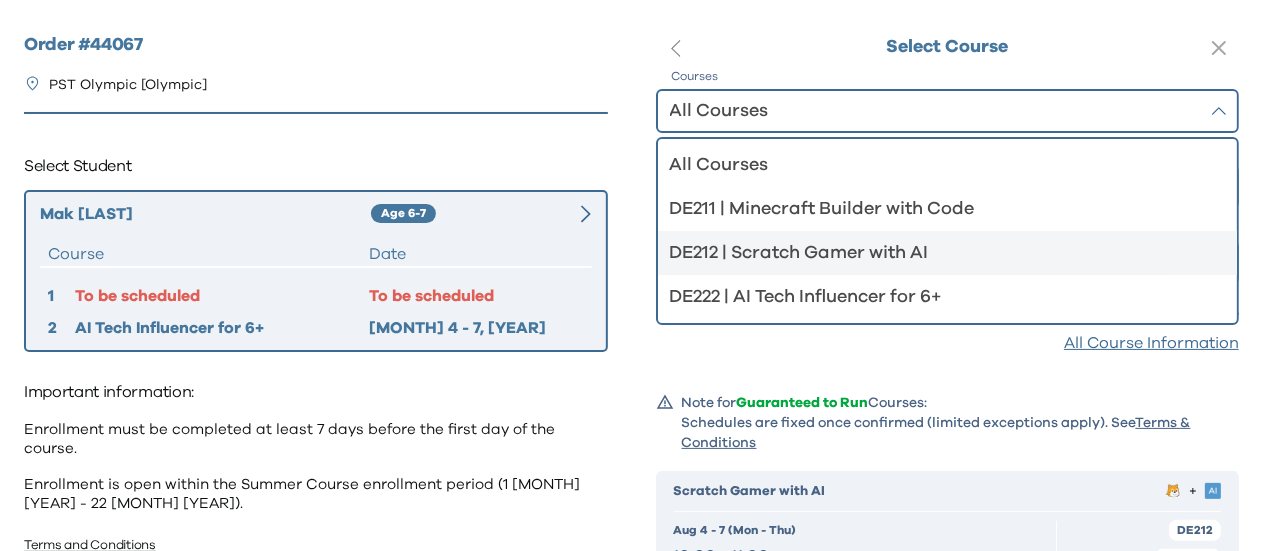 click on "DE212 | Scratch Gamer with AI" at bounding box center (936, 253) 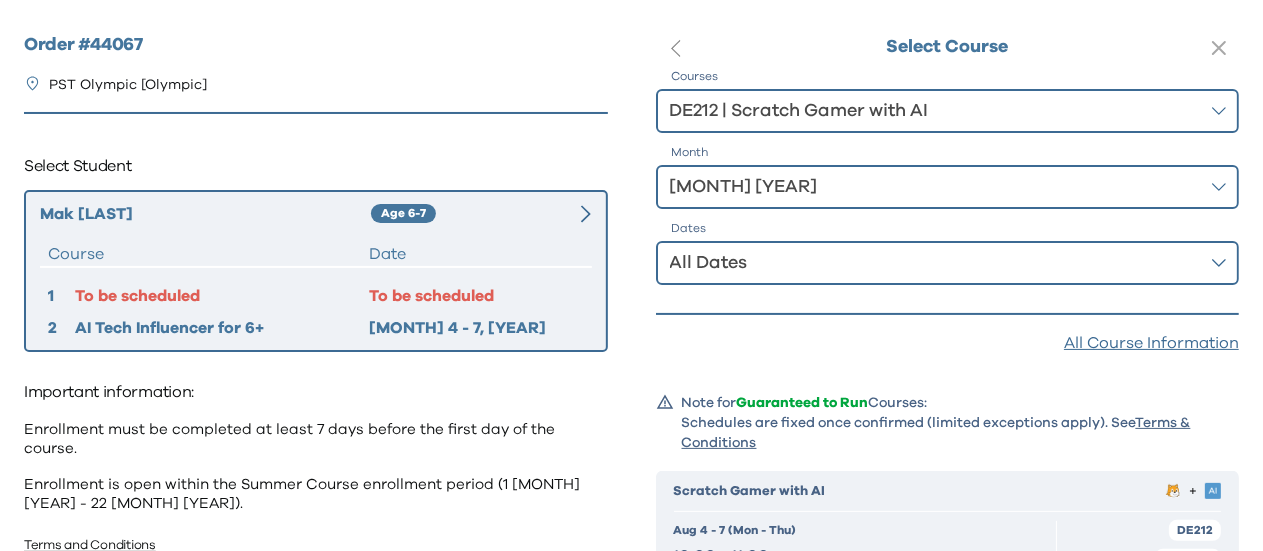 scroll, scrollTop: 304, scrollLeft: 0, axis: vertical 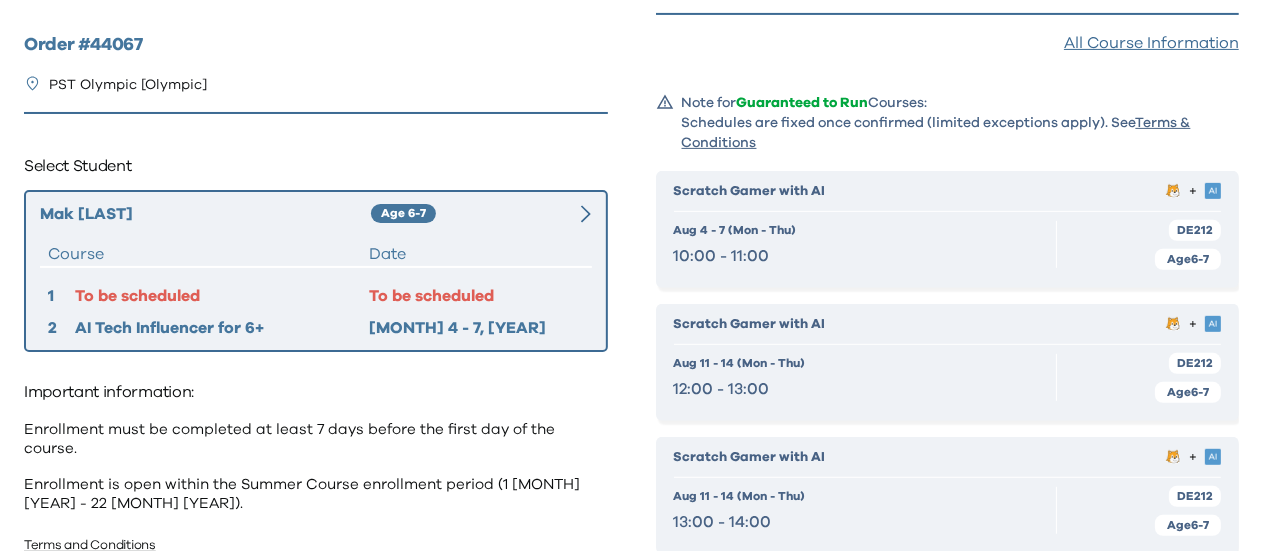 click on "Aug 4 - 7 (Mon - Thu)" at bounding box center (735, 230) 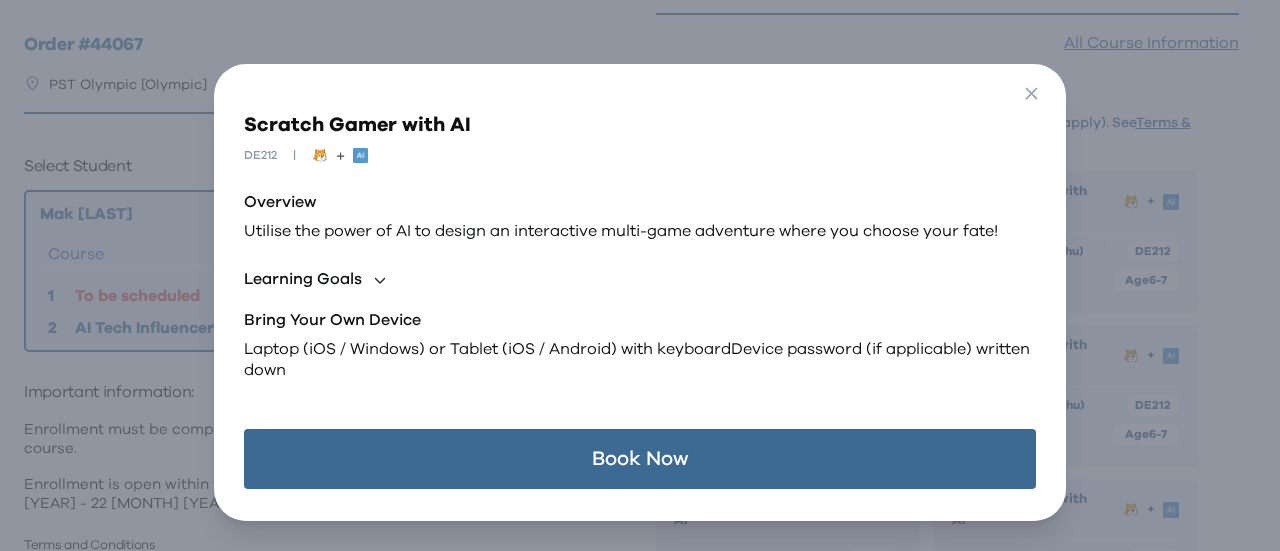 click on "Book Now" at bounding box center [639, 459] 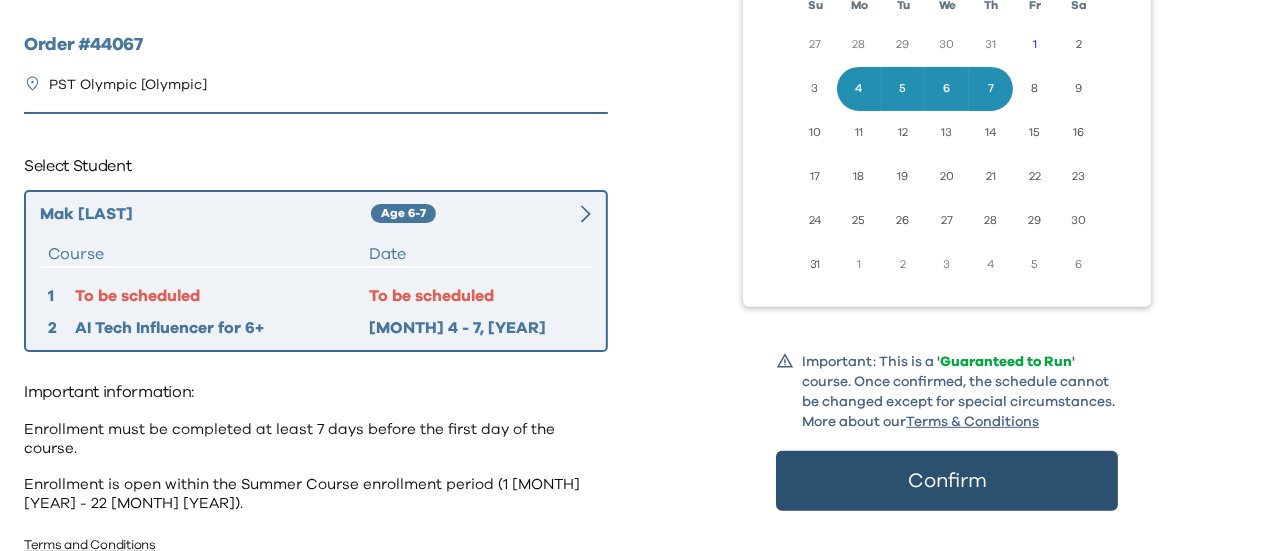 click on "Confirm" at bounding box center [947, 481] 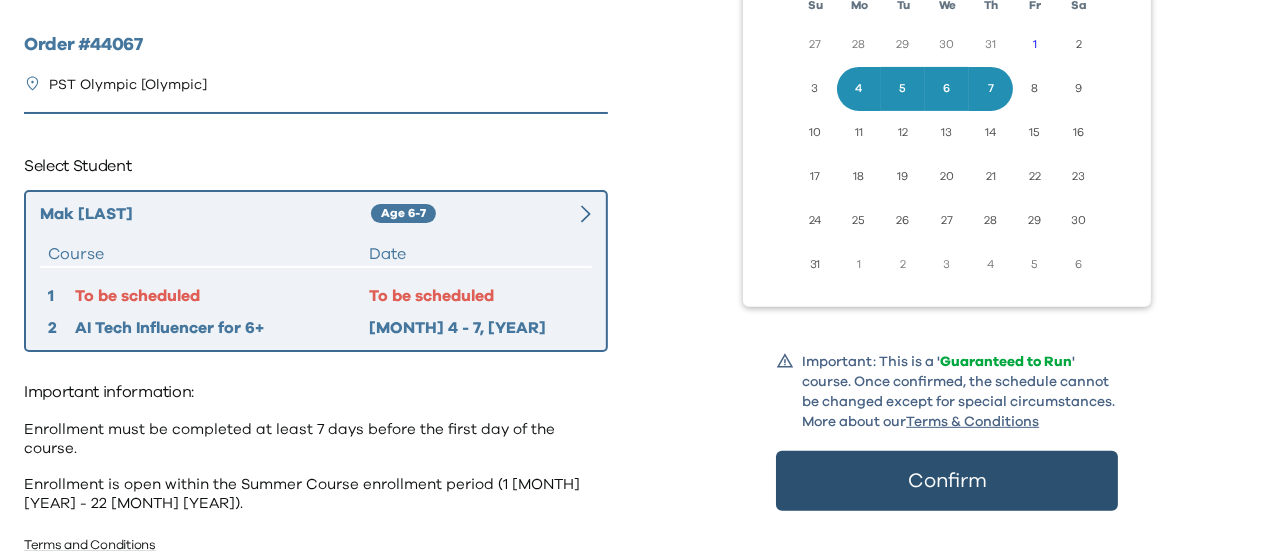 click on "Confirm" at bounding box center (947, 481) 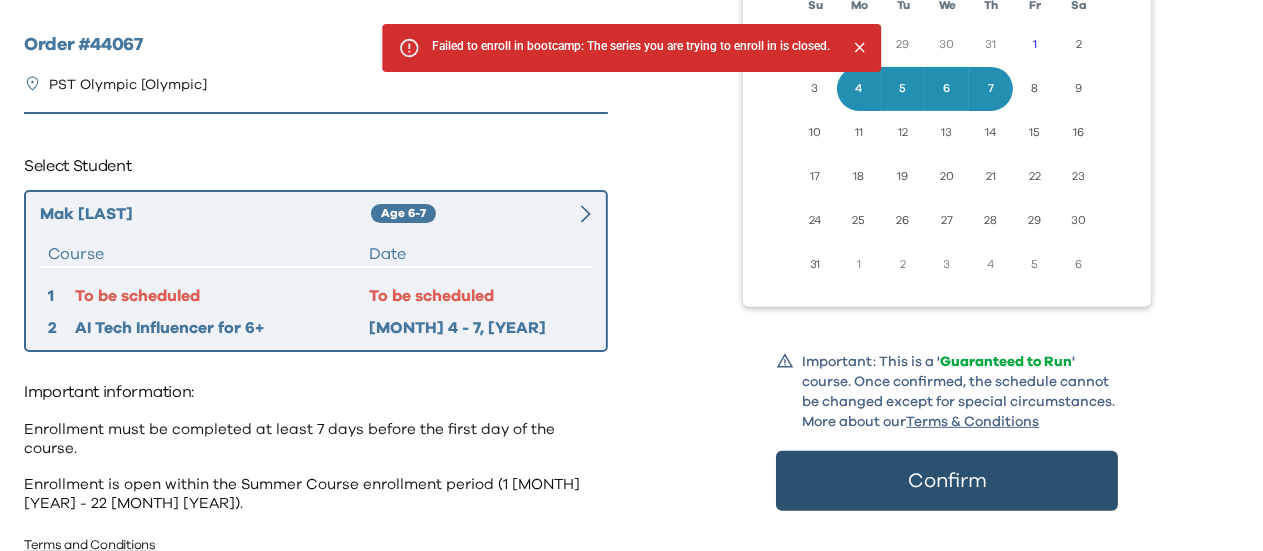 click on "Confirm" at bounding box center [947, 481] 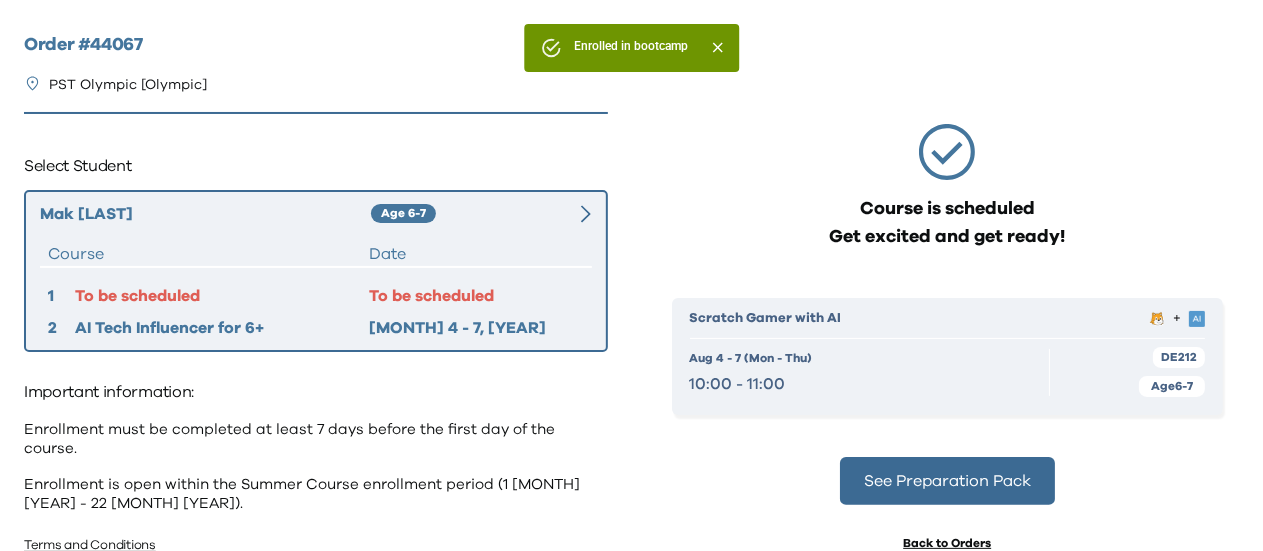 scroll, scrollTop: 4, scrollLeft: 0, axis: vertical 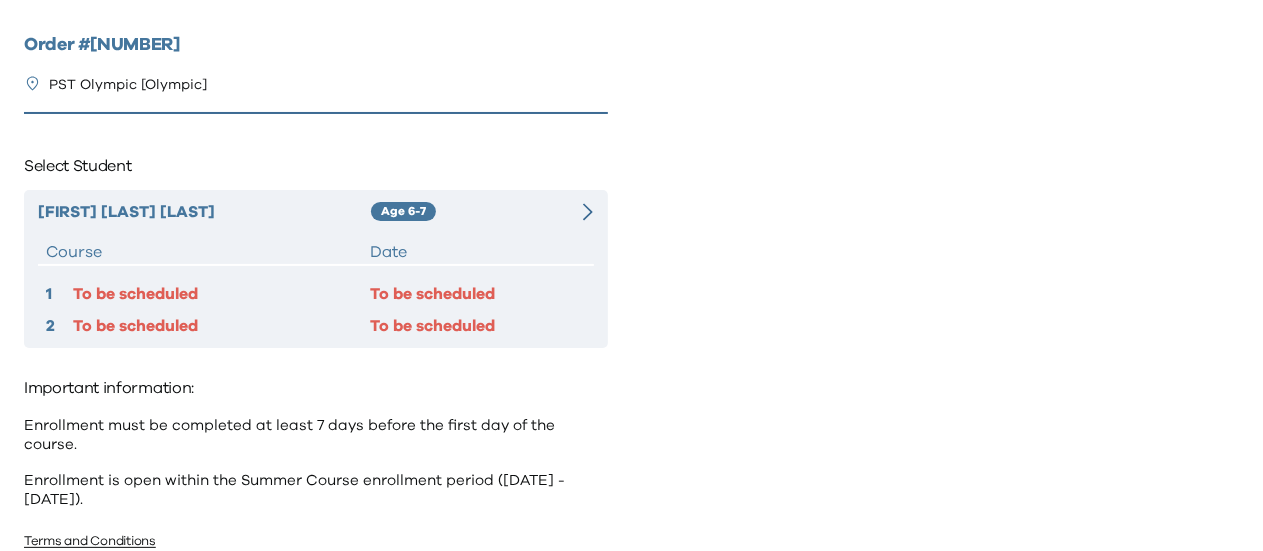 click on "LOK SUM SHERLOCK   YEUNG Age 6-7 Course Date 1 To be scheduled To be scheduled 2 To be scheduled To be scheduled" at bounding box center [316, 269] 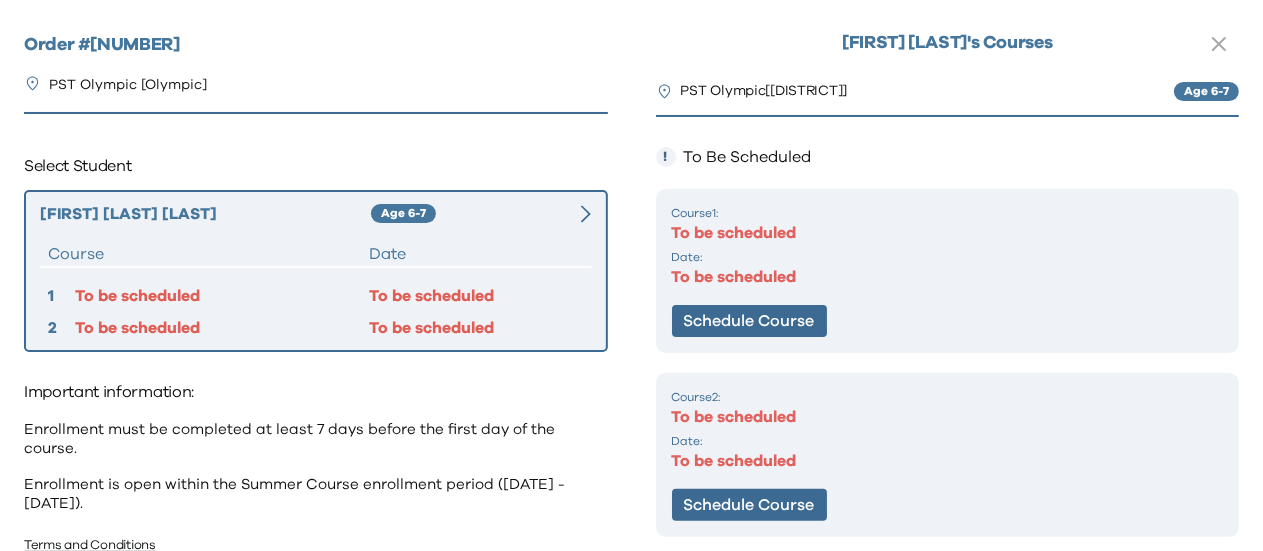 scroll, scrollTop: 2, scrollLeft: 0, axis: vertical 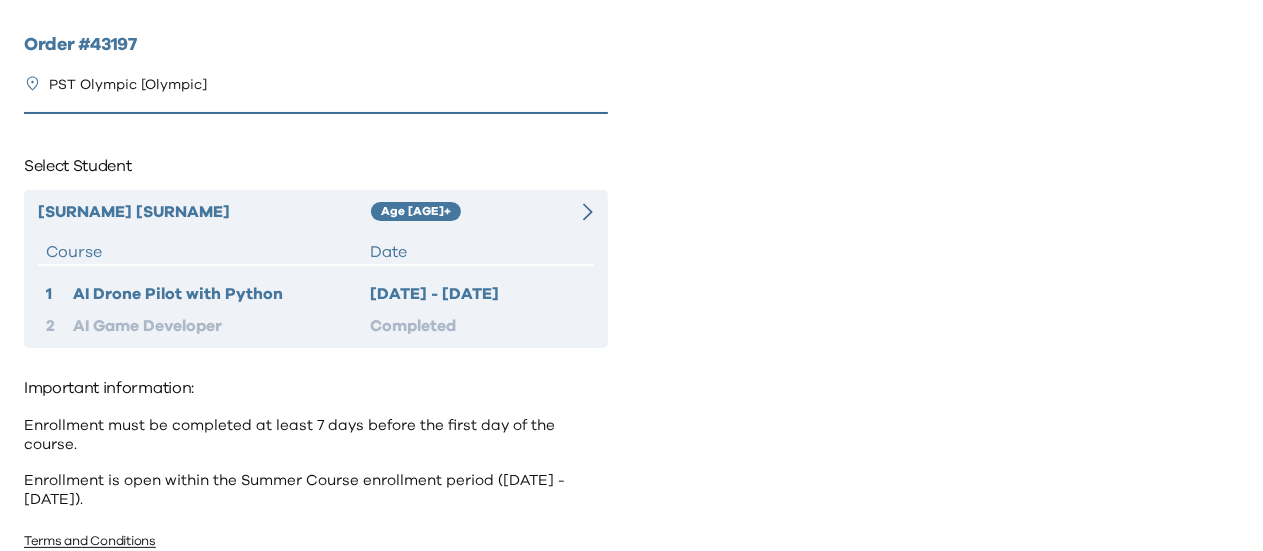 click on "Date" at bounding box center [478, 252] 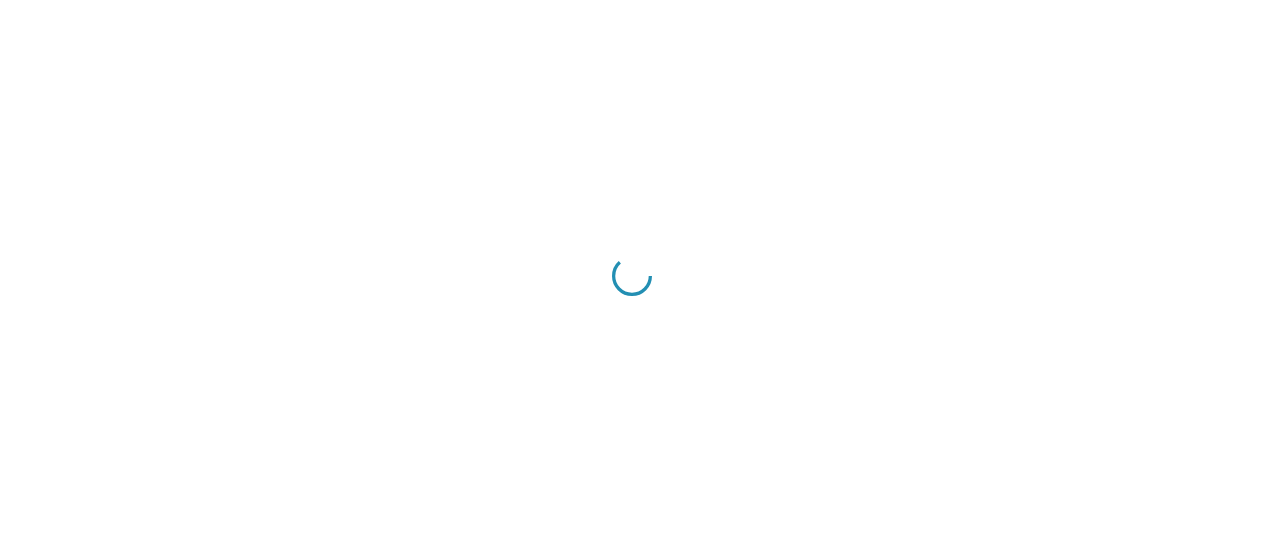 scroll, scrollTop: 0, scrollLeft: 0, axis: both 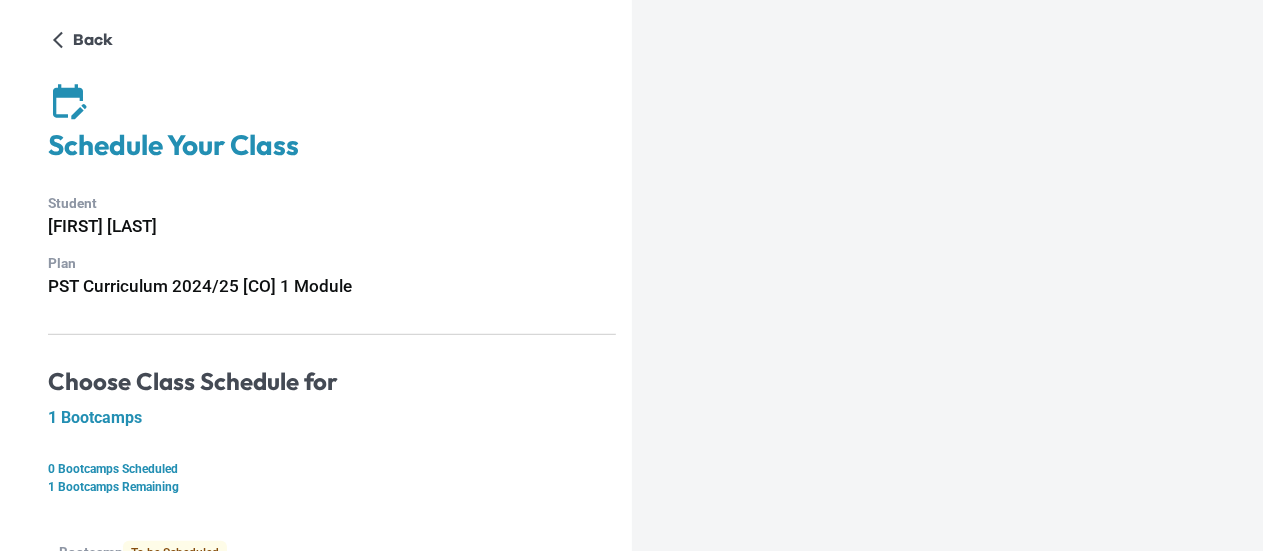 click on "Back Schedule Your Class Student [FIRST] [LAST] Plan [TIMEZONE] Curriculum [YEAR]/[YEAR] [CO] 1 Module Choose Class Schedule for 1 Bootcamps 0 Bootcamps Scheduled 1 Bootcamps Remaining Bootcamp To be Scheduled [TIMEZONE] Curriculum [CO] [YEAR]/[YEAR] Schedule Choose Schedule" at bounding box center (332, 354) 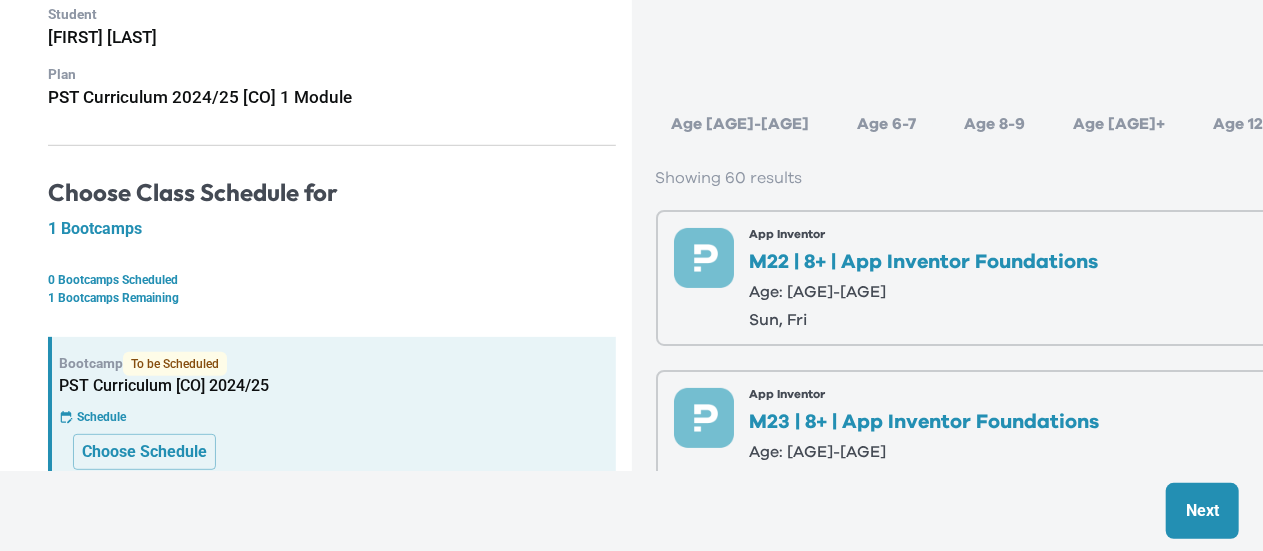 scroll, scrollTop: 200, scrollLeft: 0, axis: vertical 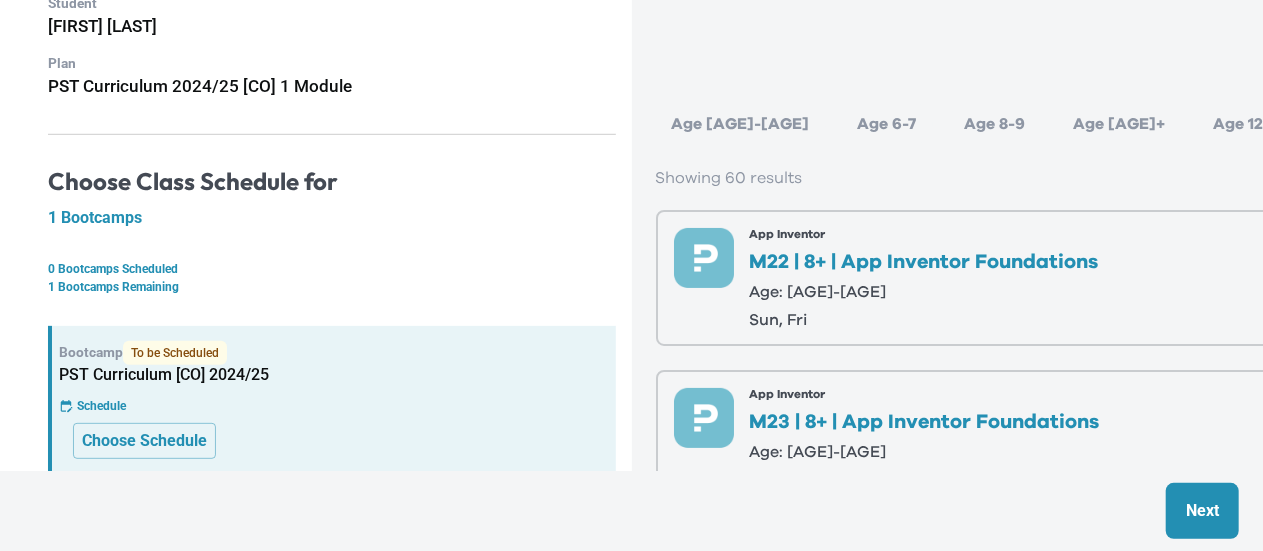 click on "Age 8-9" at bounding box center (995, 124) 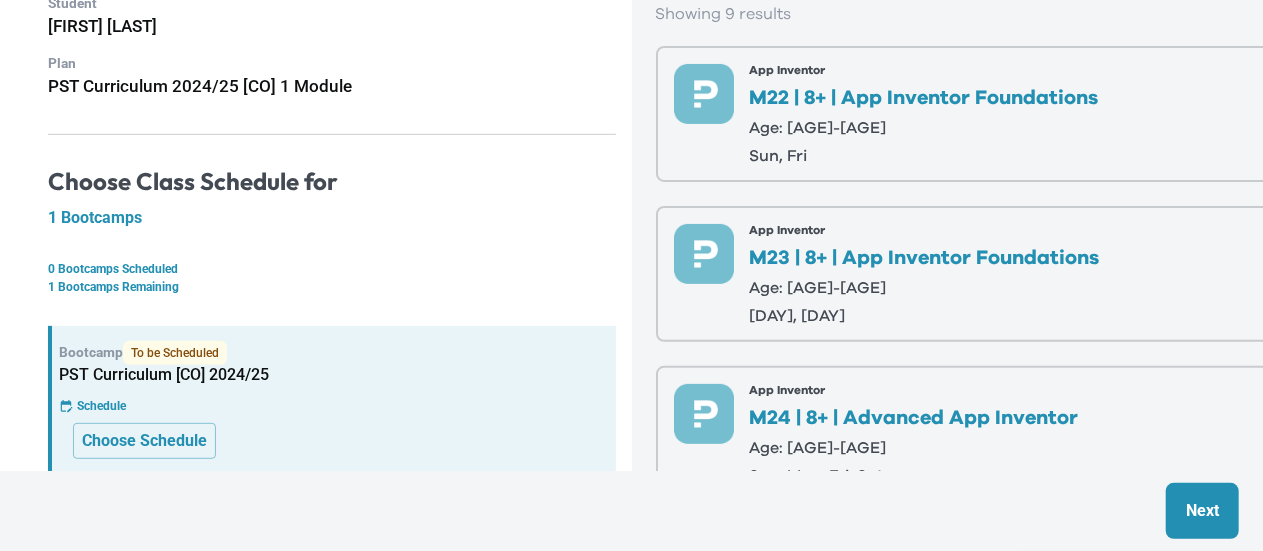 scroll, scrollTop: 500, scrollLeft: 0, axis: vertical 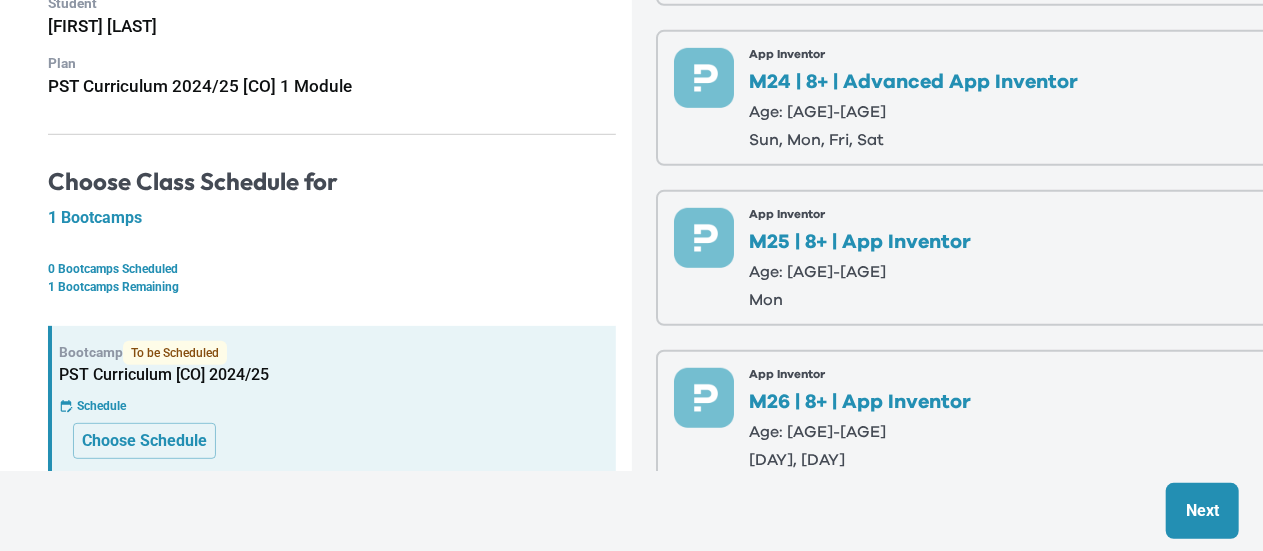 click on "Age: [AGE]-[AGE]" at bounding box center [861, 272] 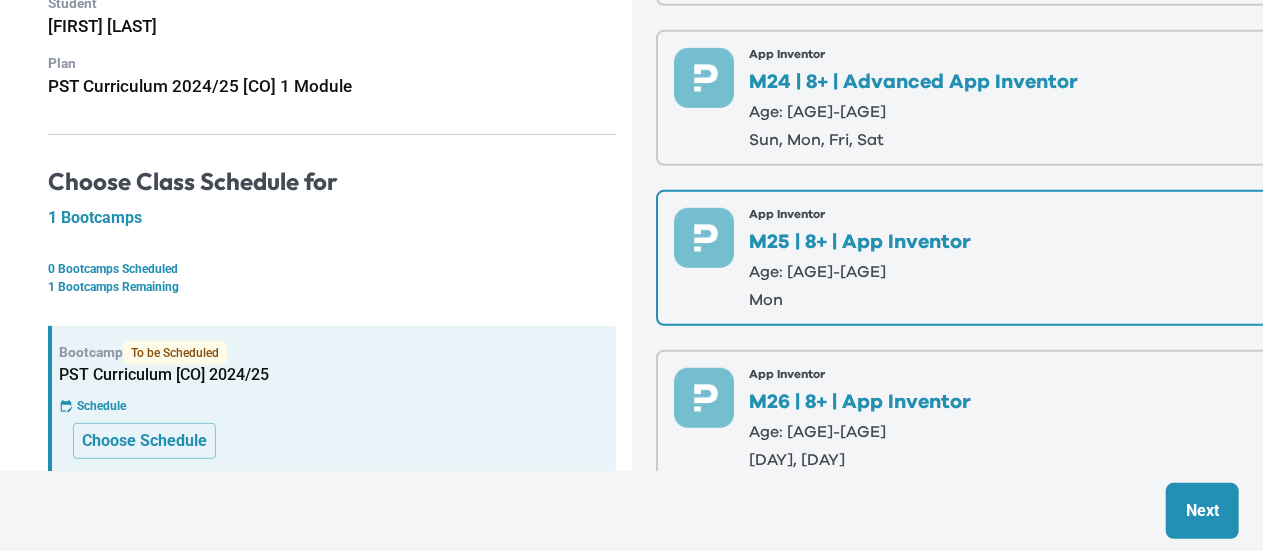 click on "Next" at bounding box center (1202, 511) 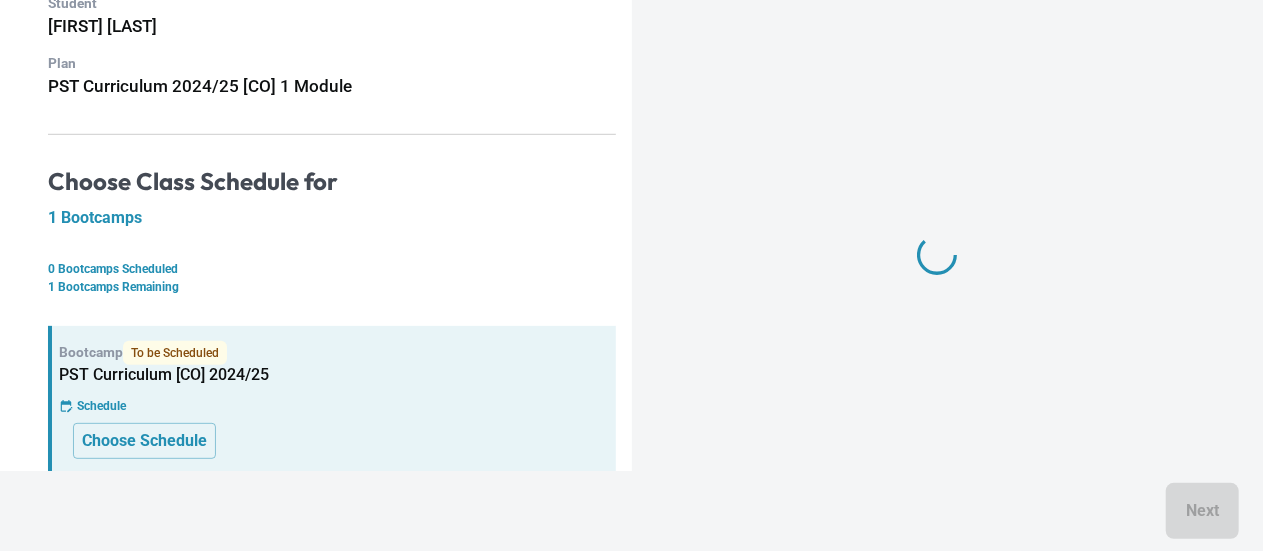 scroll, scrollTop: 0, scrollLeft: 0, axis: both 